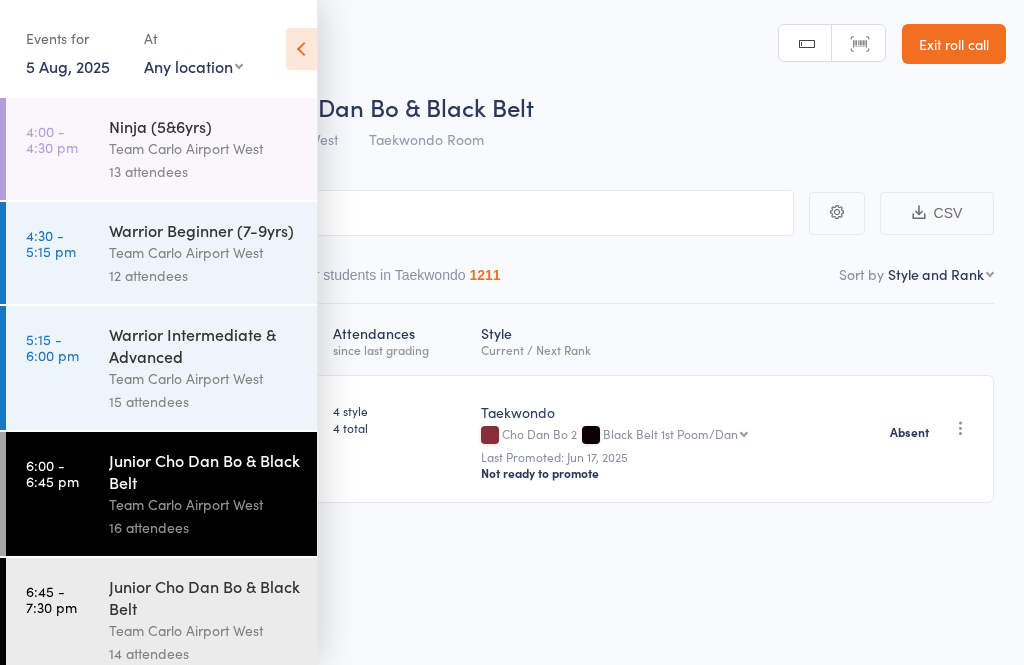 scroll, scrollTop: 1, scrollLeft: 0, axis: vertical 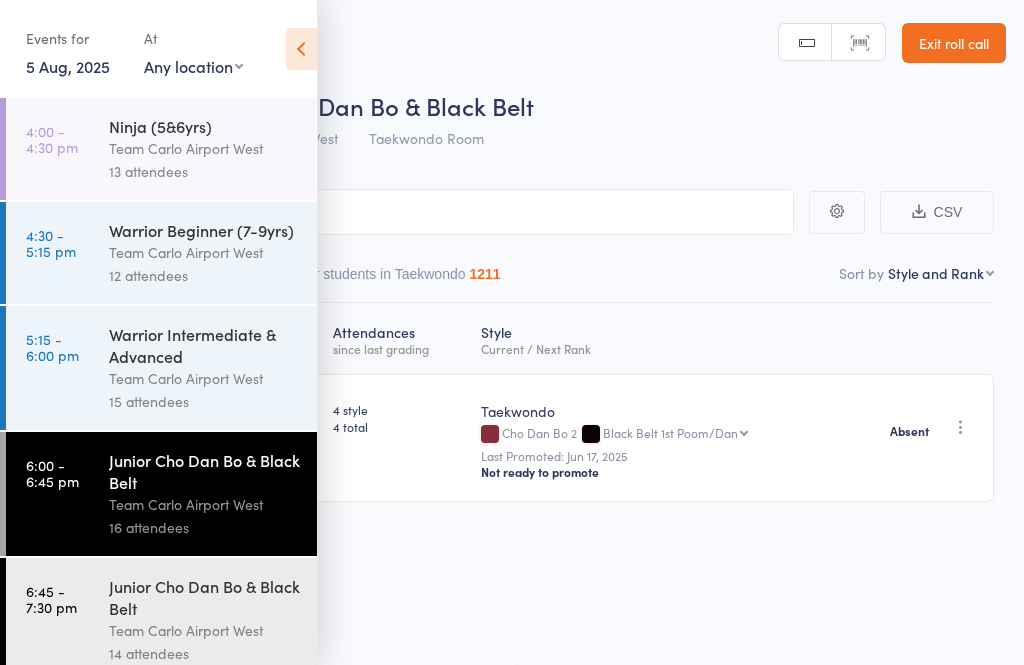 click on "Junior Cho Dan Bo & Black Belt" at bounding box center [204, 471] 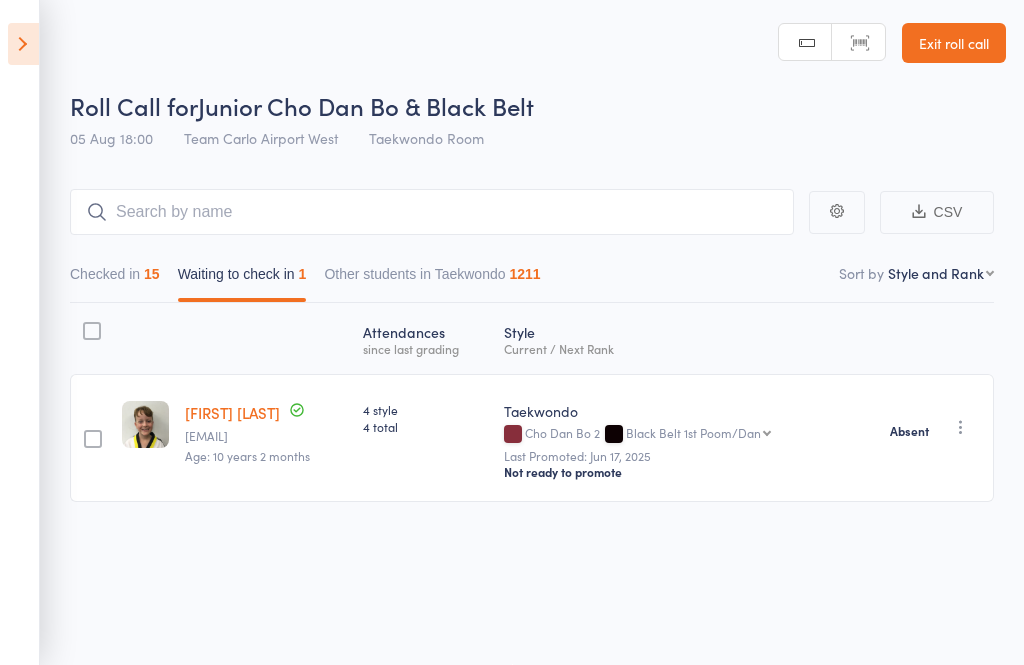 click at bounding box center [23, 44] 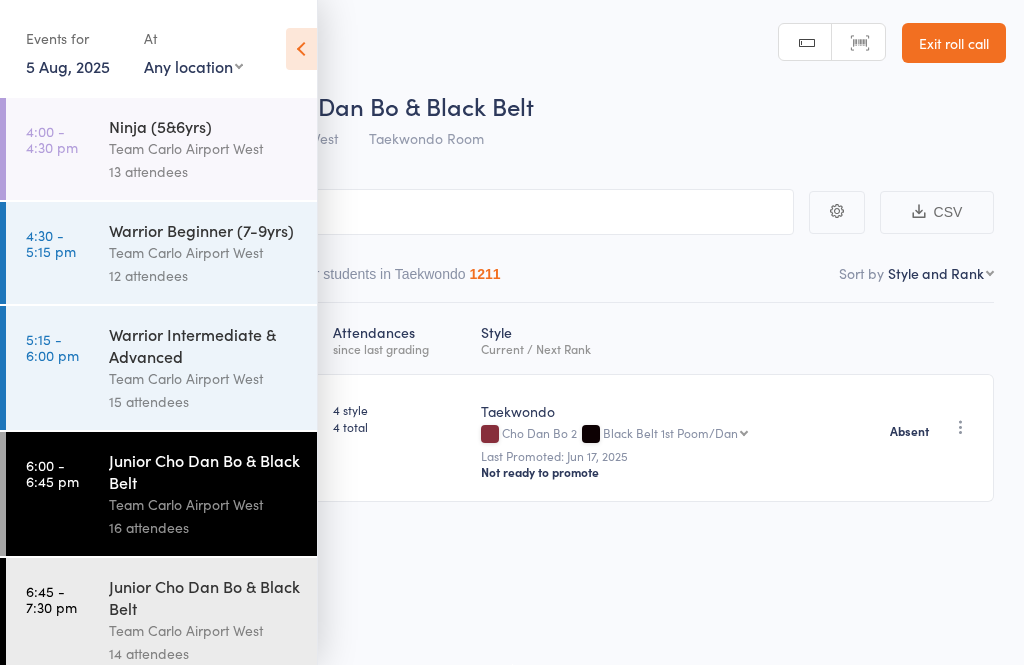 click on "Junior Cho Dan Bo & Black Belt" at bounding box center [204, 597] 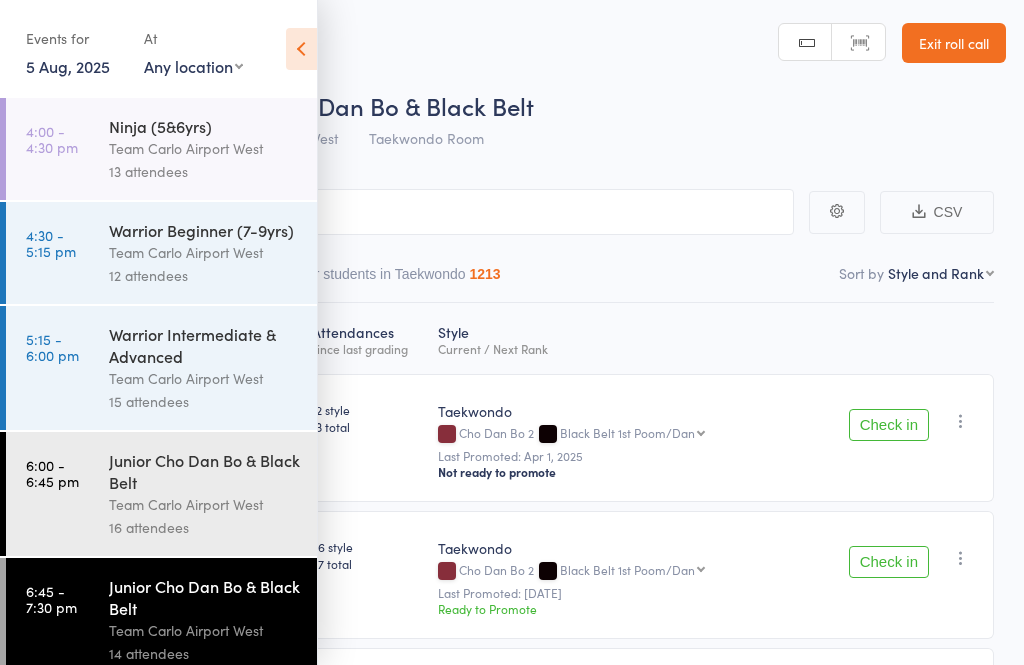 click on "Junior Cho Dan Bo & Black Belt" at bounding box center [204, 597] 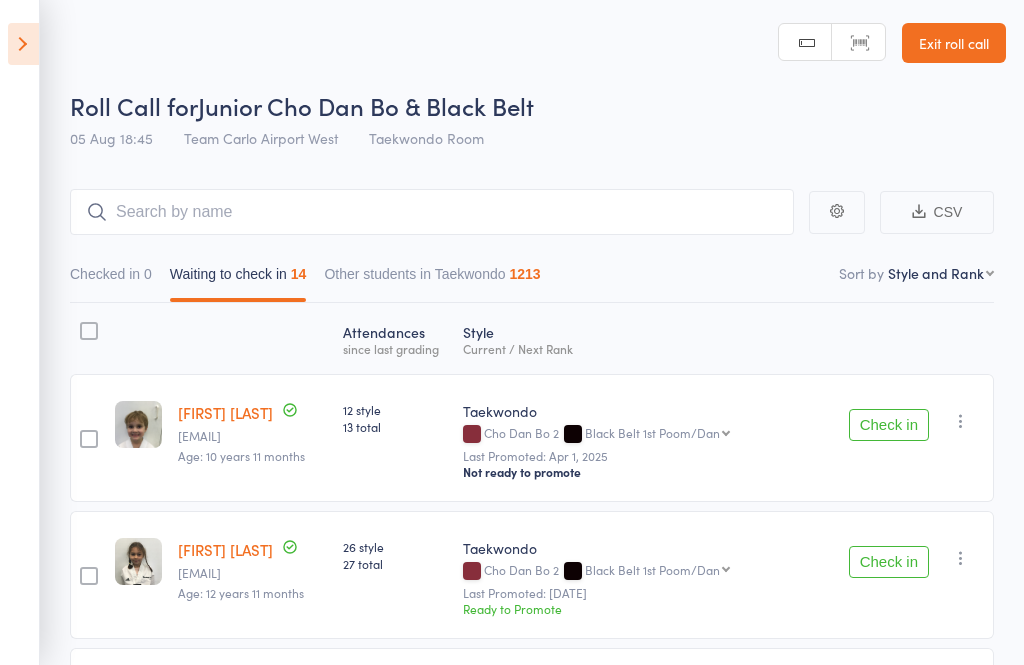 click on "Check in" at bounding box center [889, 425] 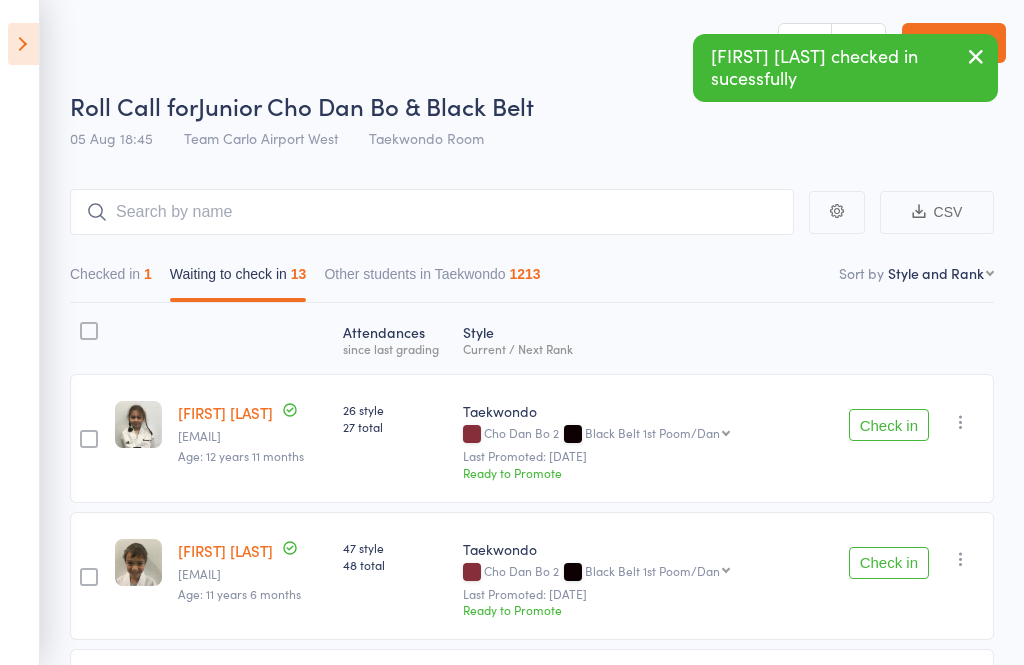 click on "Check in" at bounding box center [889, 425] 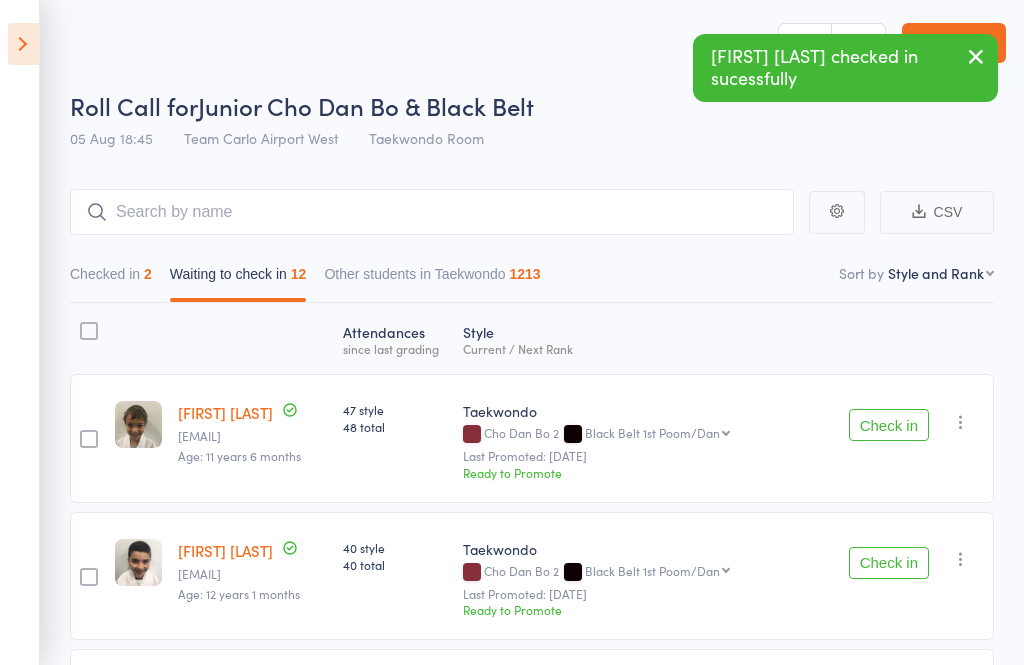 click on "Check in" at bounding box center [889, 425] 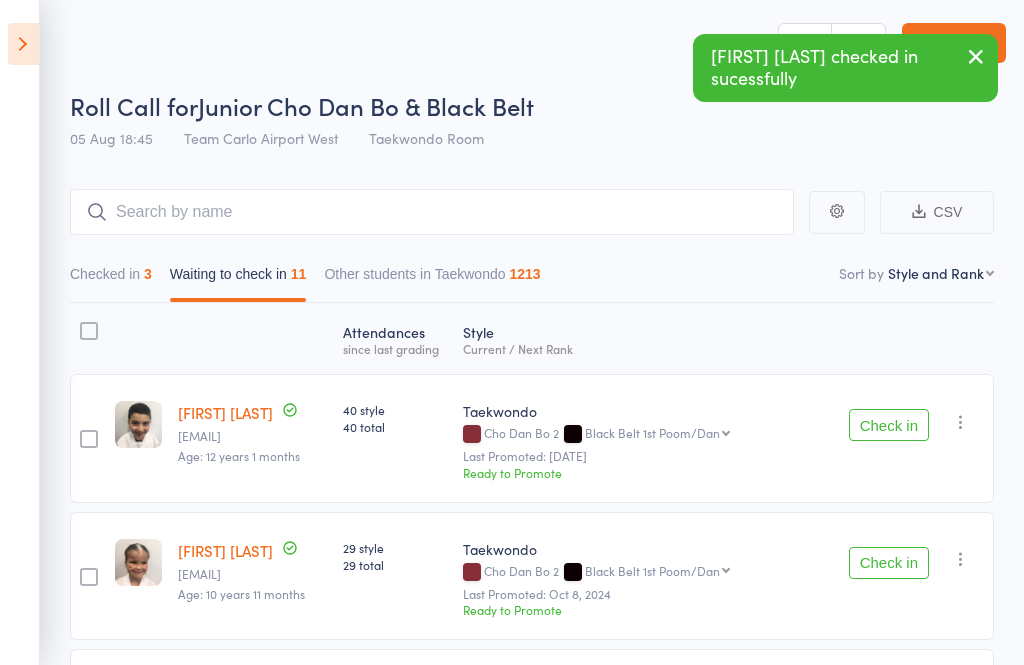 click on "Check in" at bounding box center [889, 425] 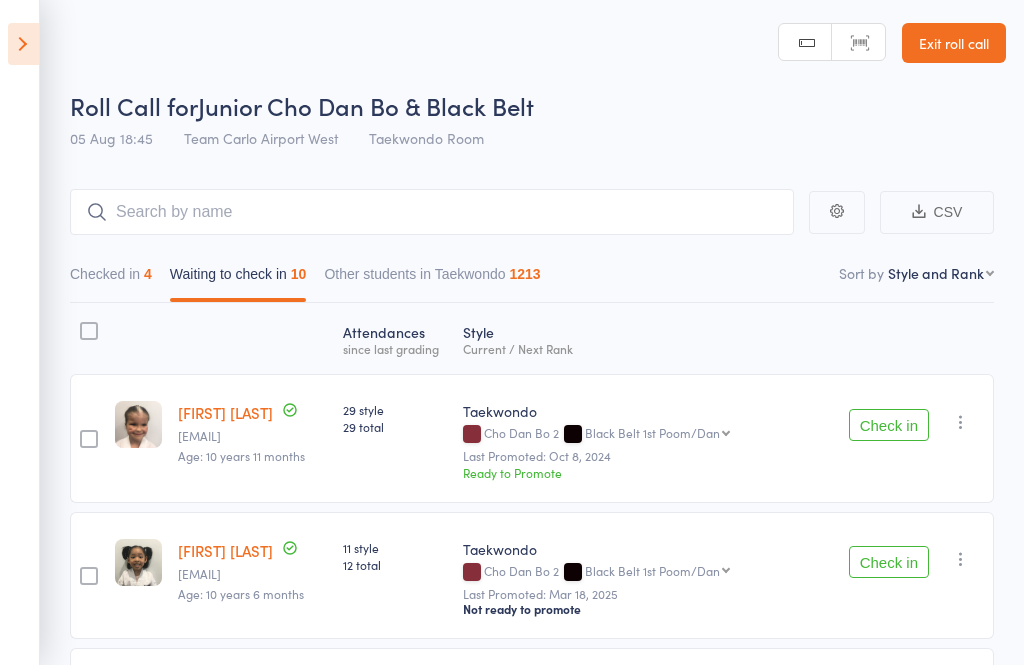 click on "Check in" at bounding box center [889, 425] 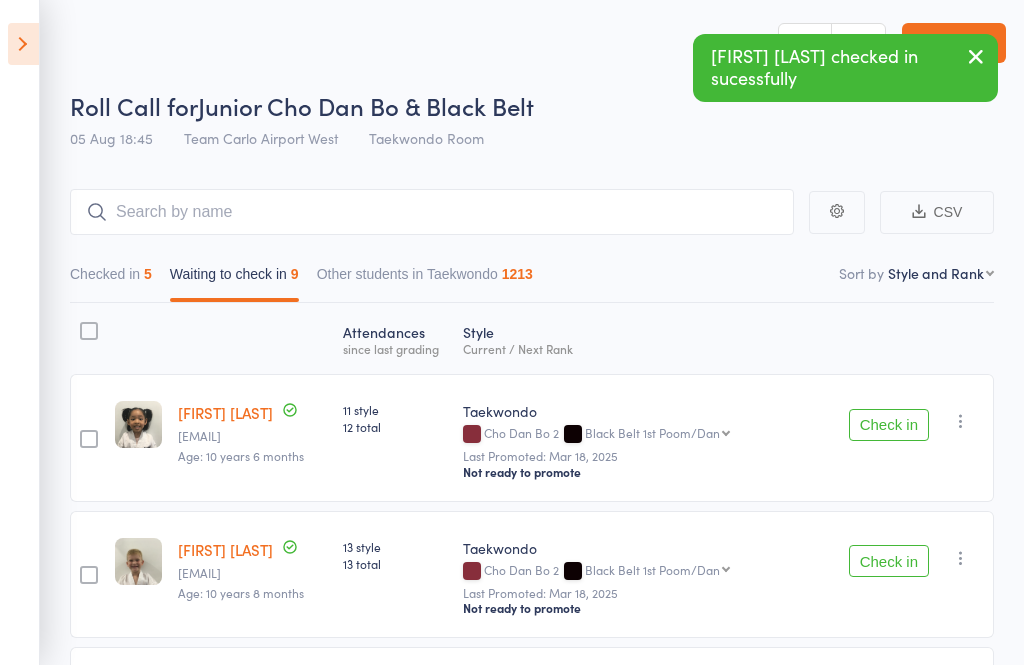 click at bounding box center [961, 421] 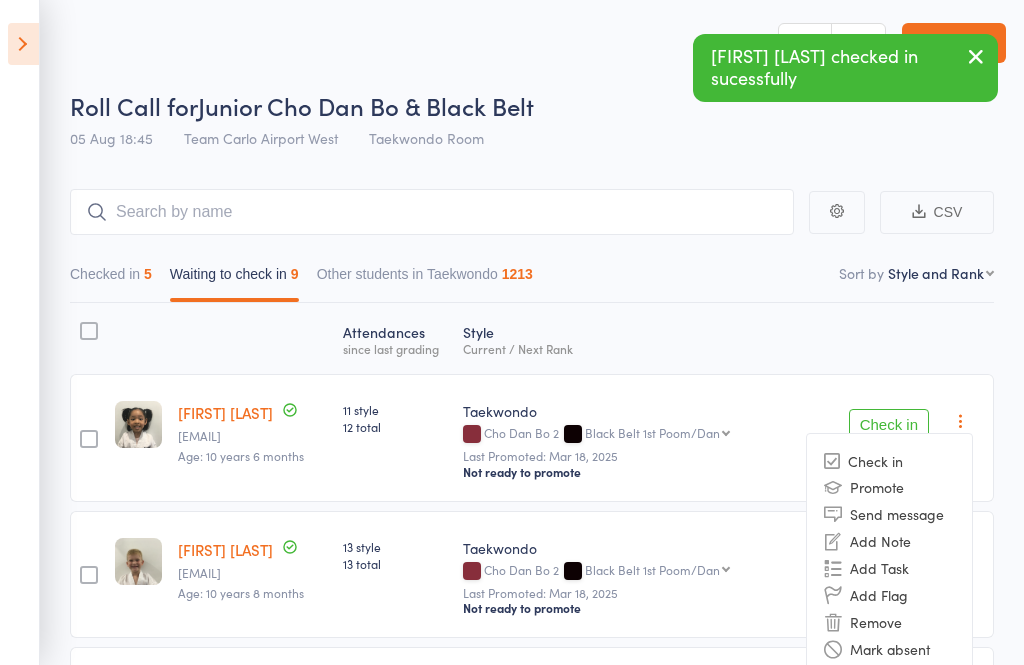 click on "Mark absent" at bounding box center [889, 648] 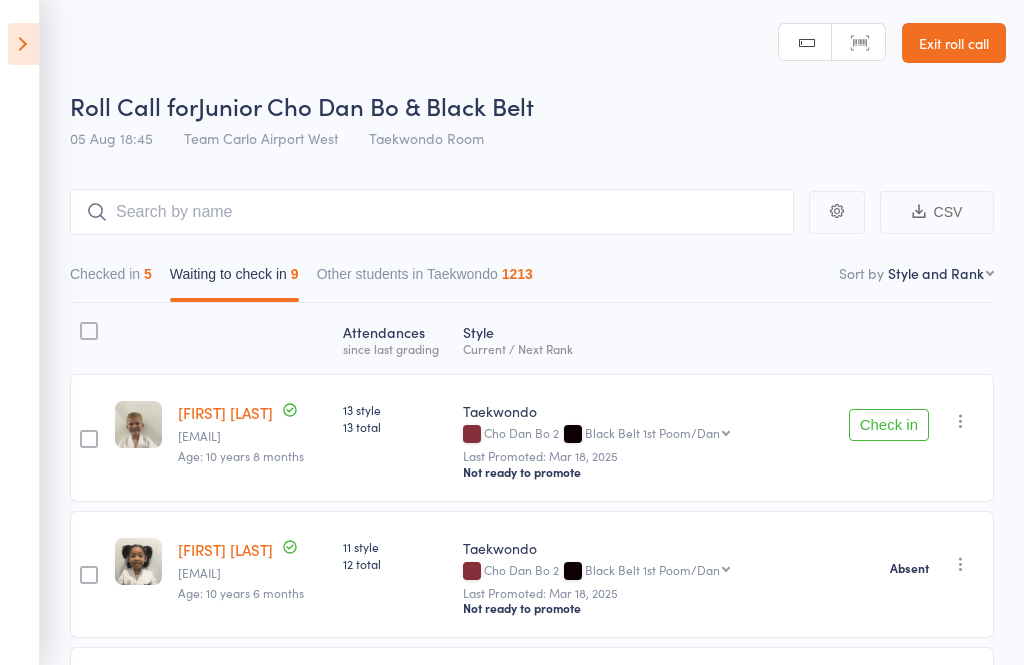 click at bounding box center (961, 421) 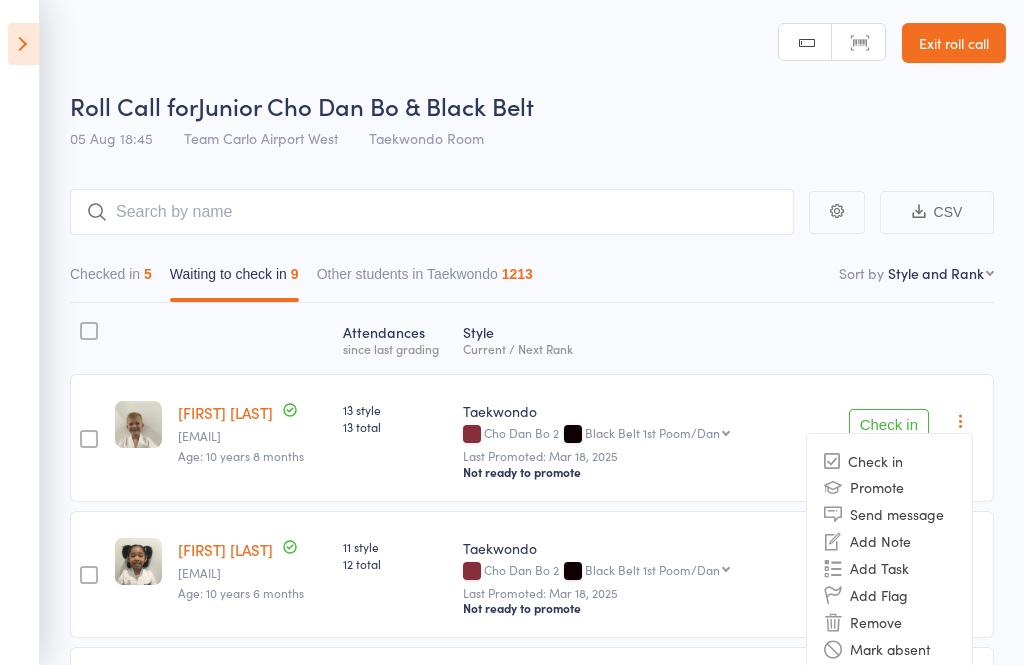 click on "Mark absent" at bounding box center (889, 648) 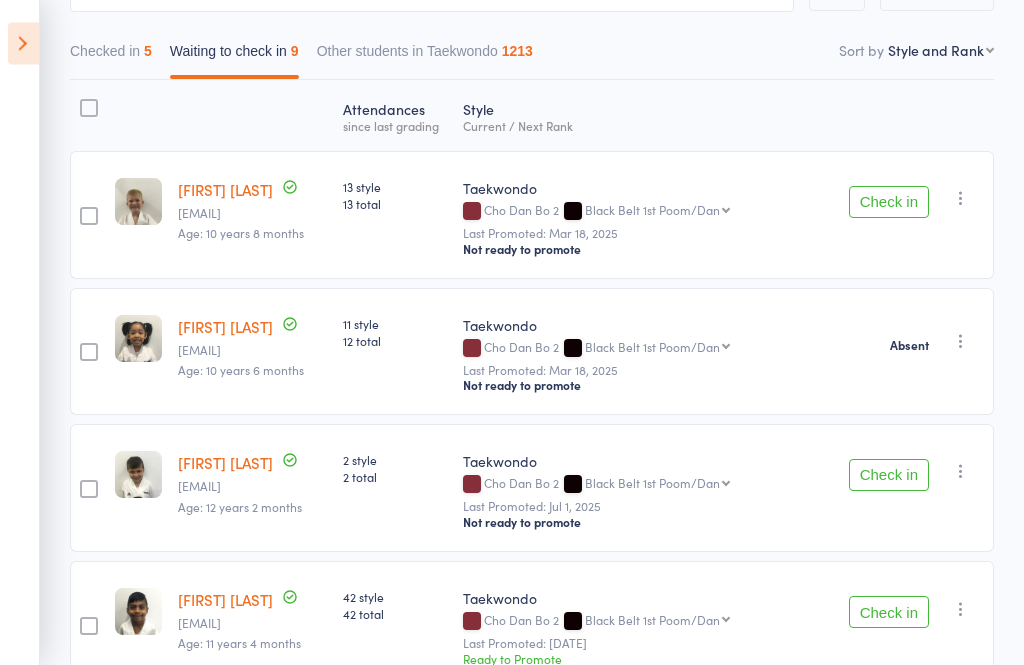 scroll, scrollTop: 229, scrollLeft: 0, axis: vertical 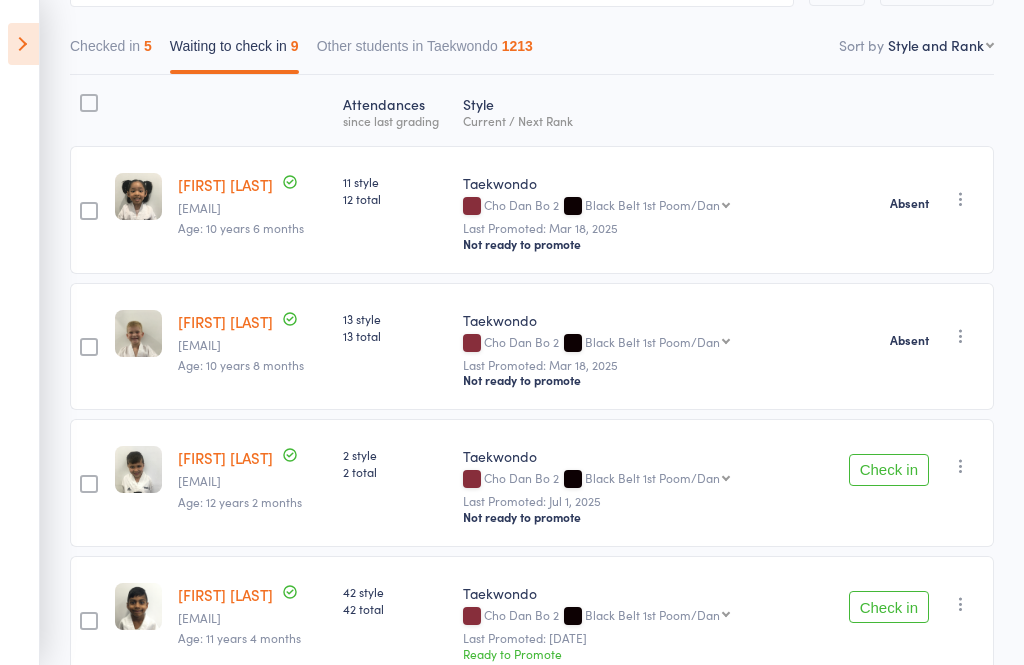 click at bounding box center (961, 466) 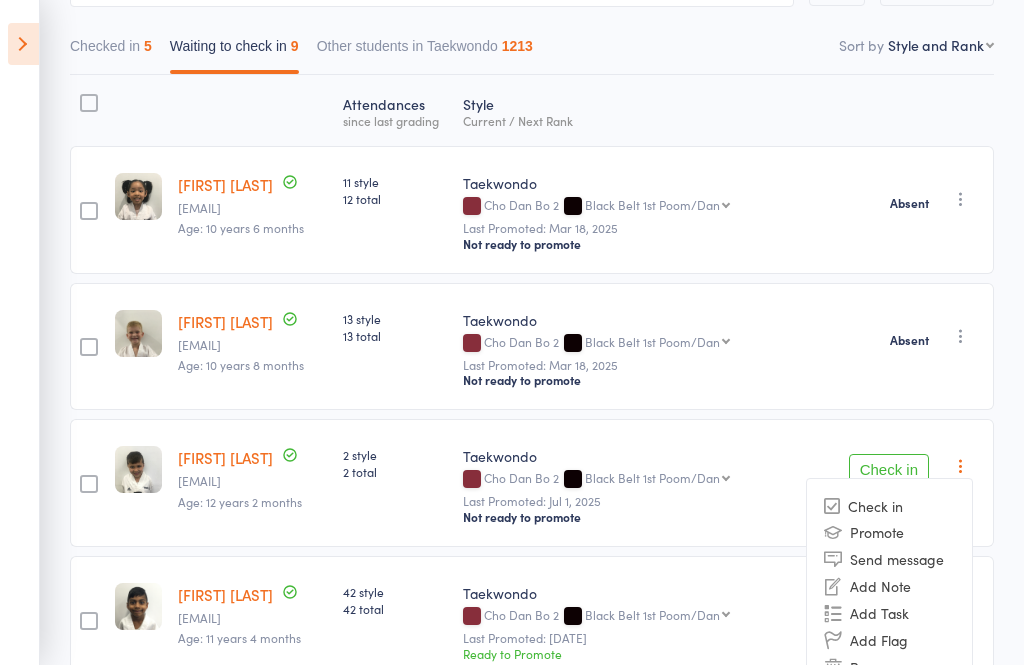 click on "Mark absent" at bounding box center (889, 693) 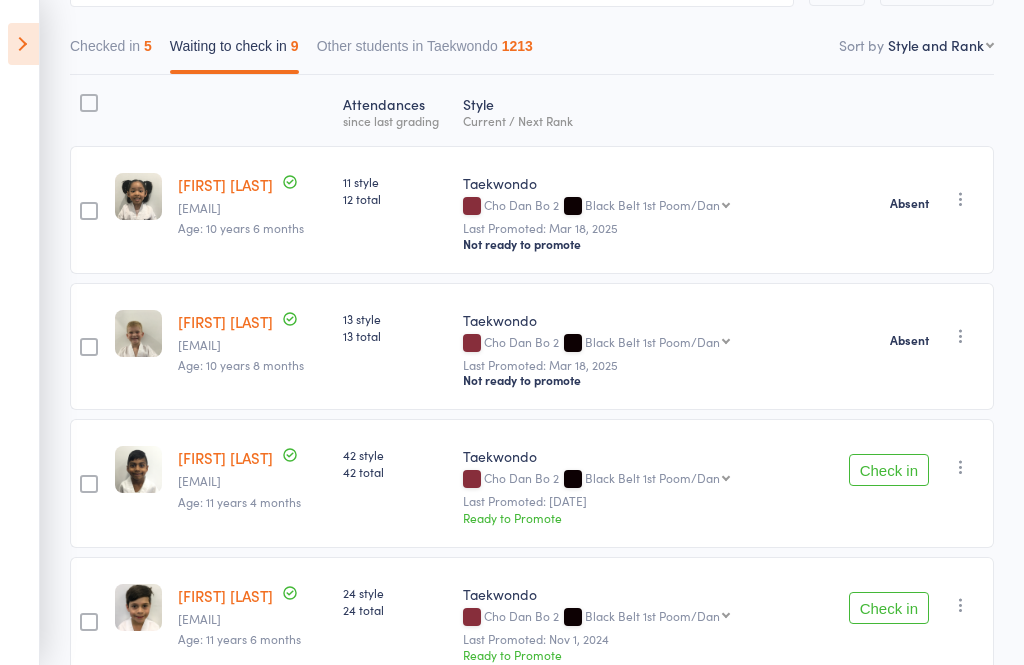 click on "Check in" at bounding box center [889, 470] 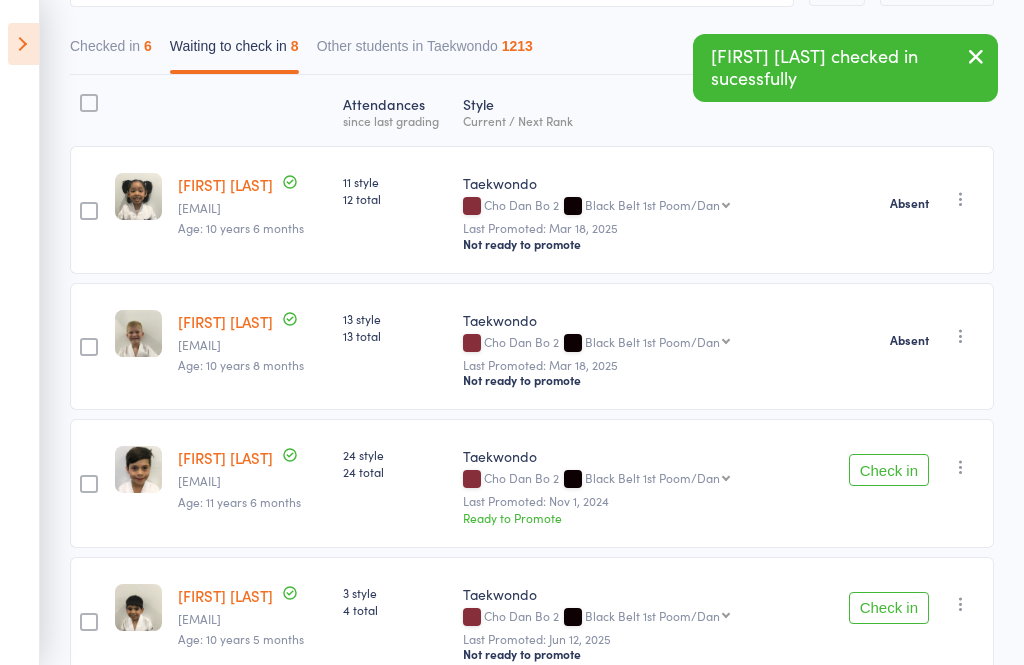 click at bounding box center (961, 467) 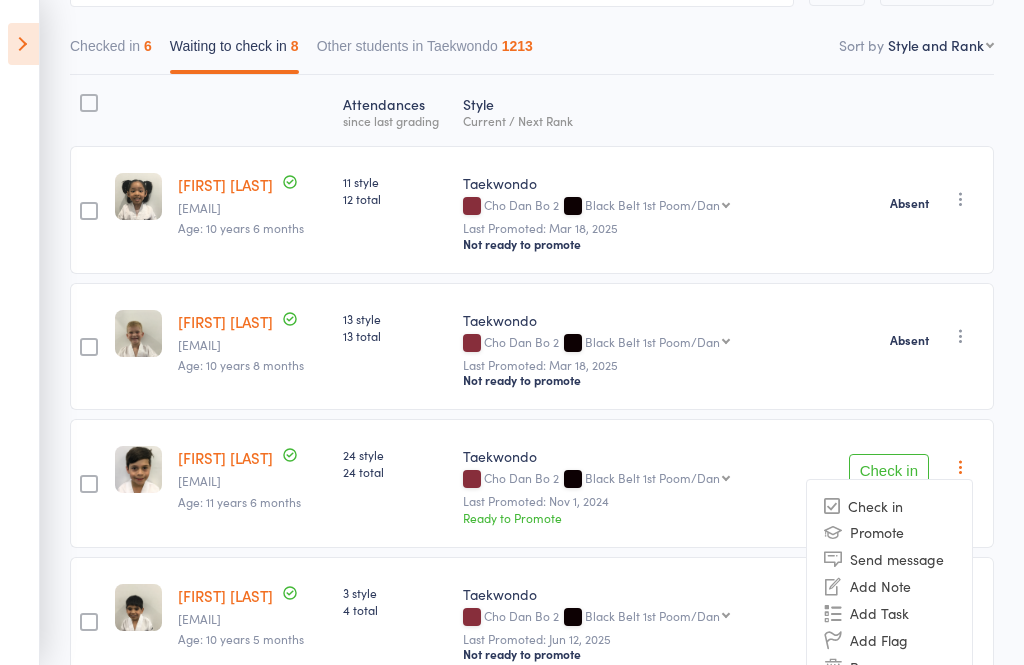 click on "Mark absent" at bounding box center [889, 694] 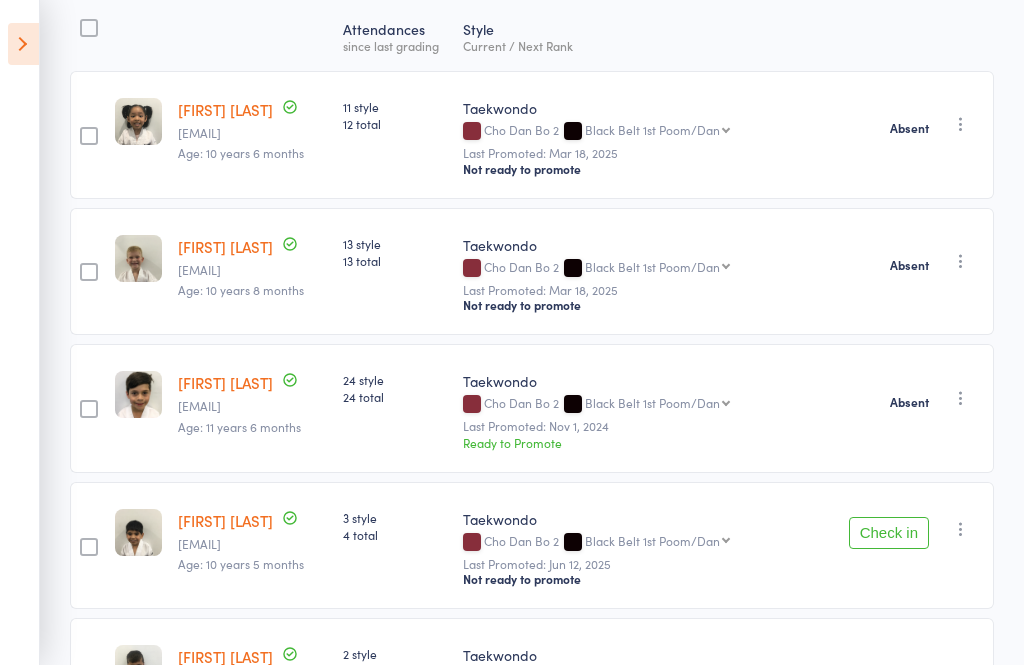 scroll, scrollTop: 364, scrollLeft: 0, axis: vertical 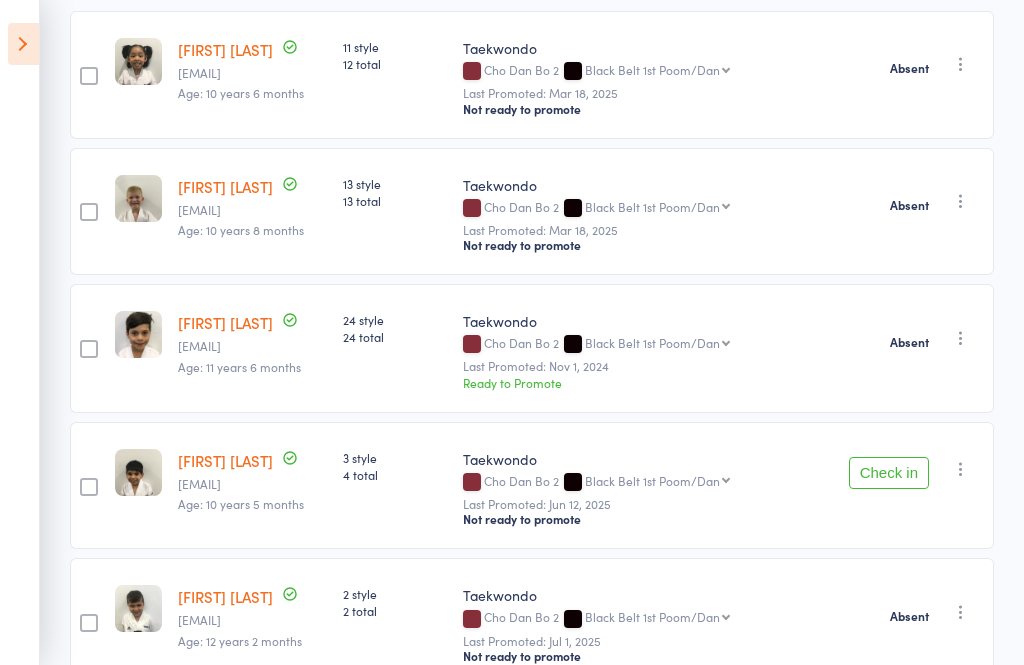 click on "Check in" at bounding box center (889, 473) 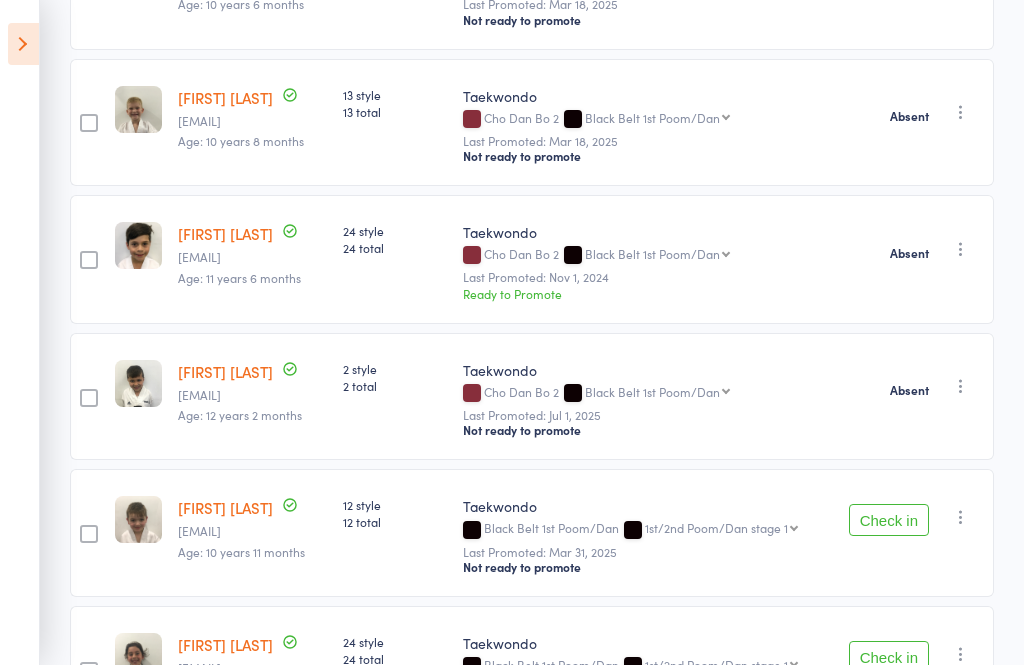 scroll, scrollTop: 513, scrollLeft: 0, axis: vertical 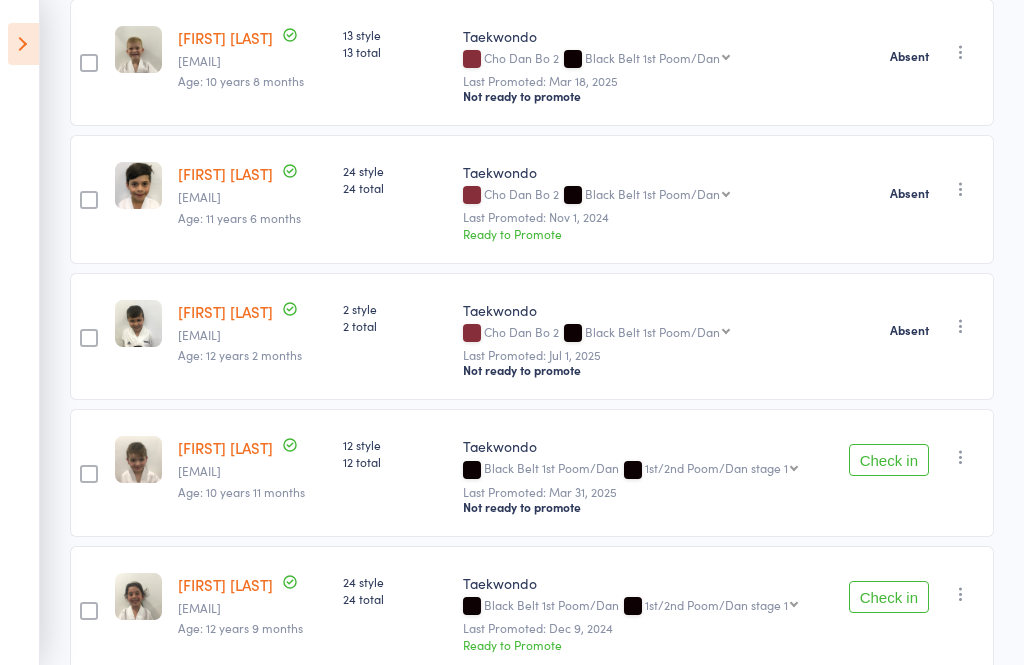 click on "Check in" at bounding box center (889, 460) 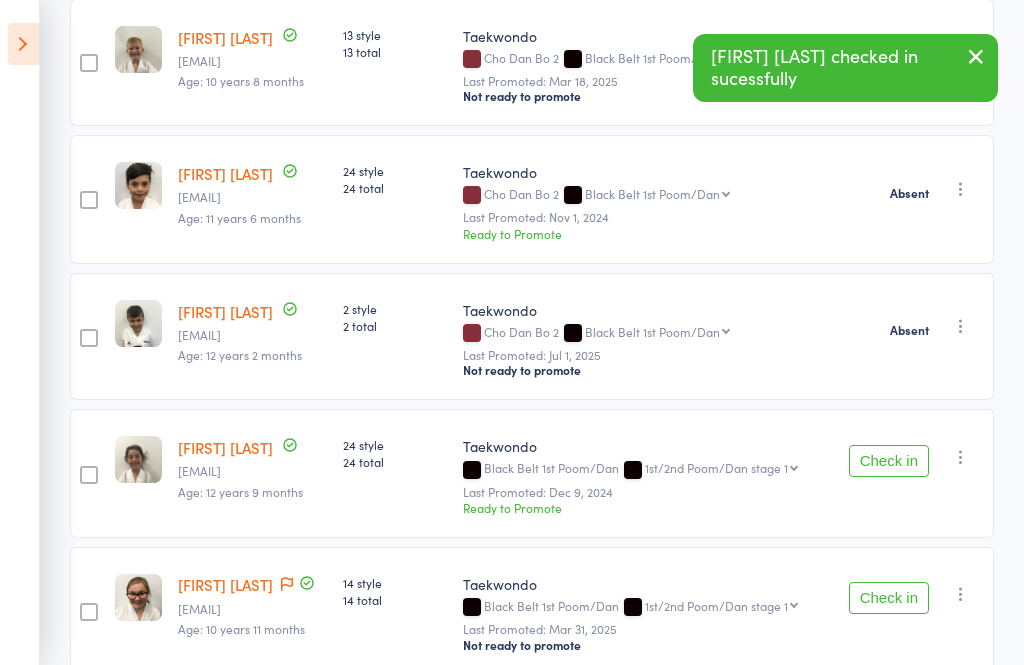 click on "Check in" at bounding box center (889, 461) 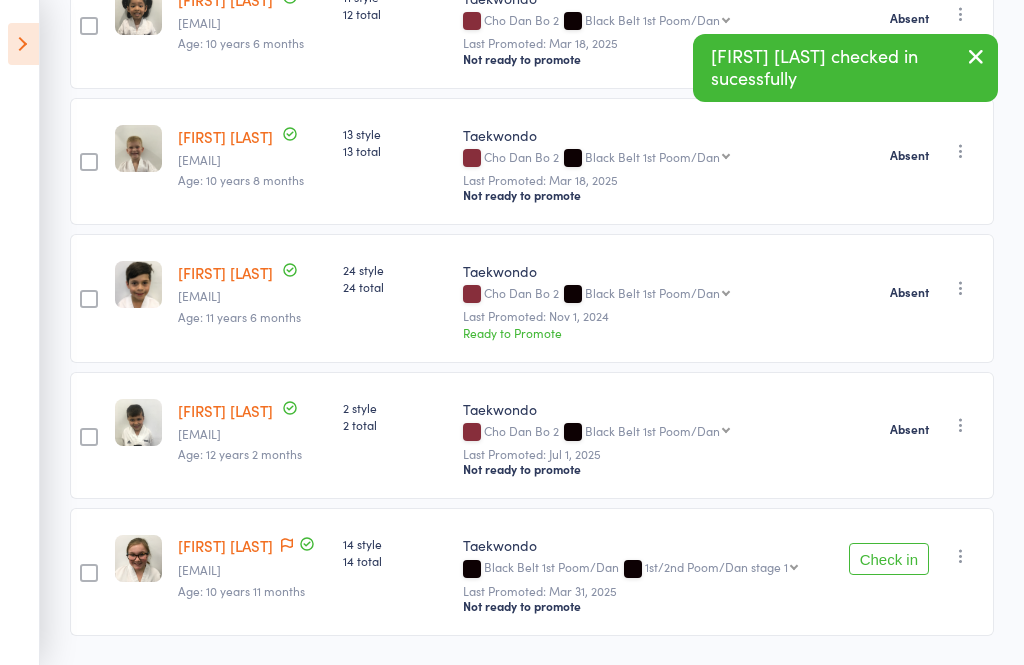click at bounding box center (961, 556) 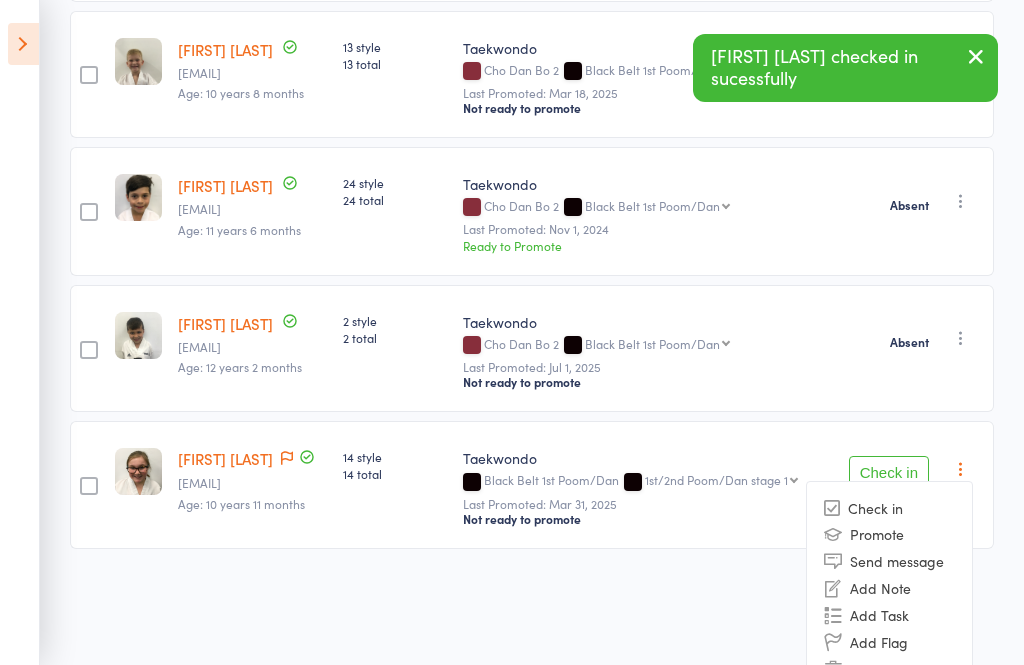 click on "Mark absent" at bounding box center (889, 696) 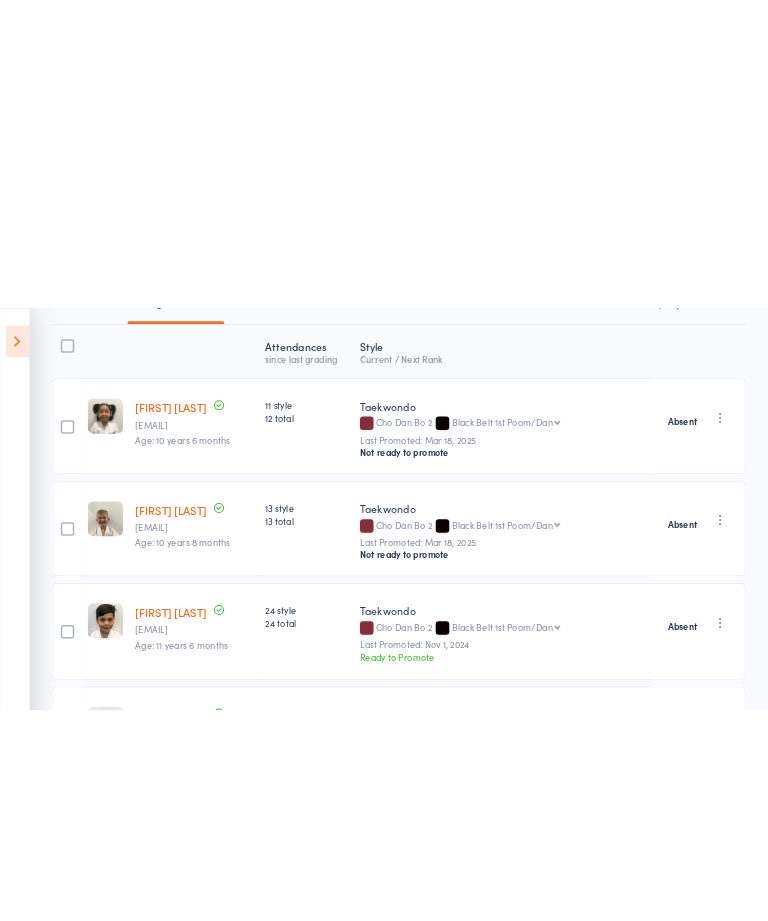 scroll, scrollTop: 0, scrollLeft: 0, axis: both 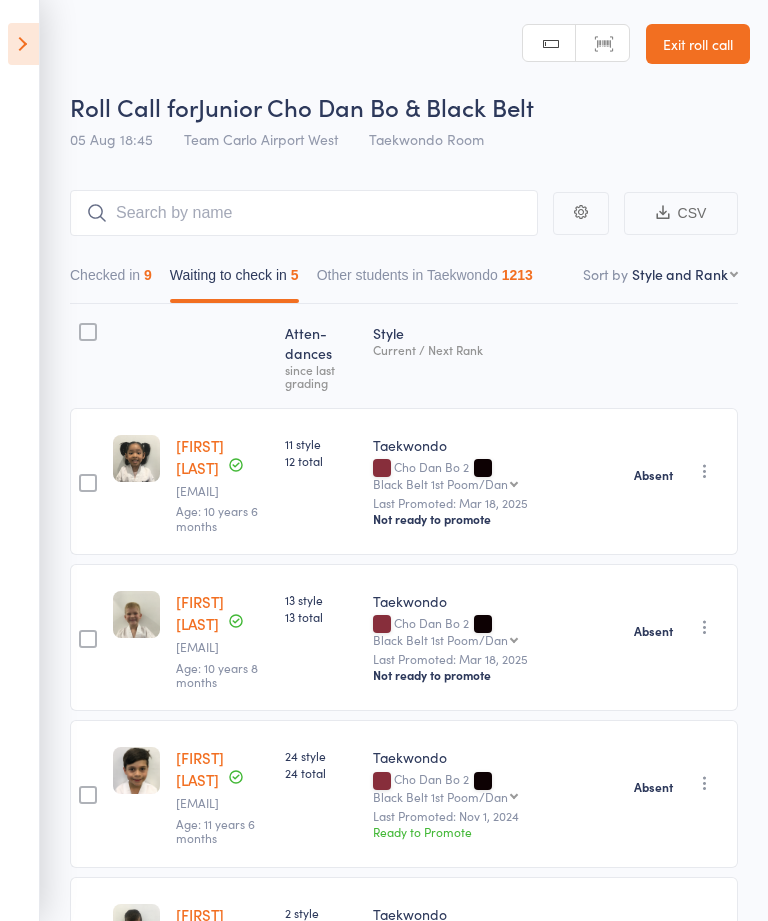 click at bounding box center (23, 44) 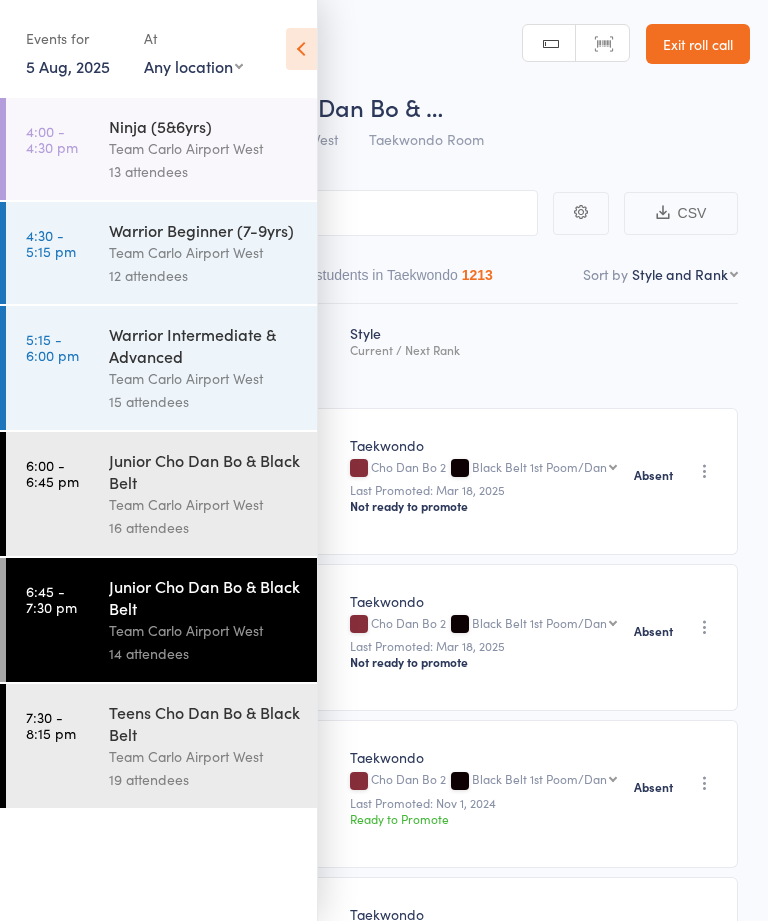 click at bounding box center (301, 49) 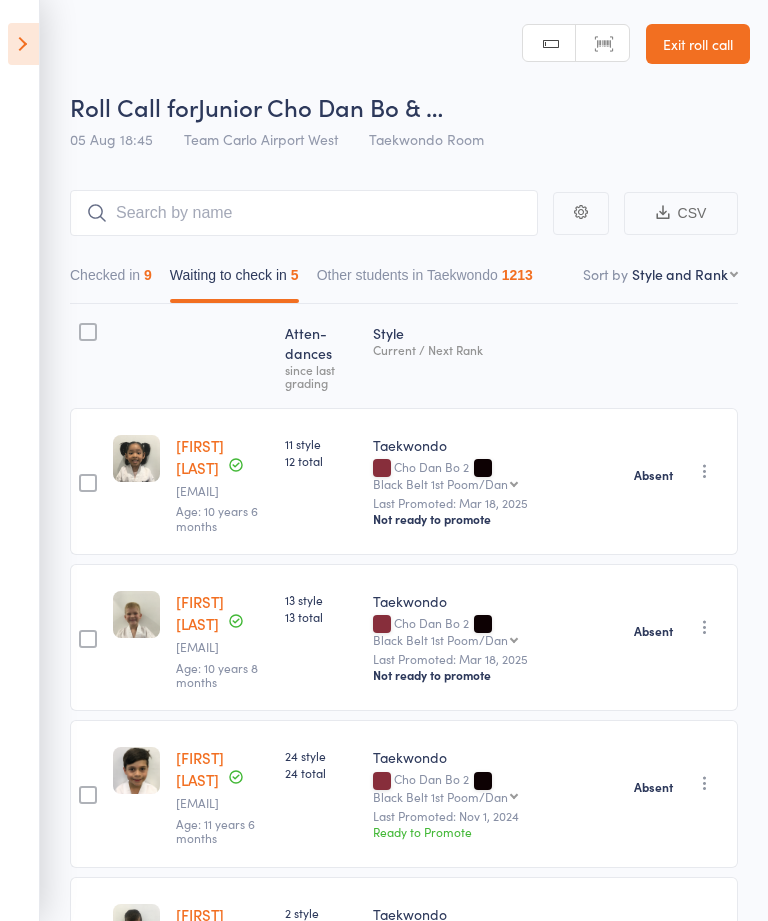 click on "Checked in  9" at bounding box center [111, 280] 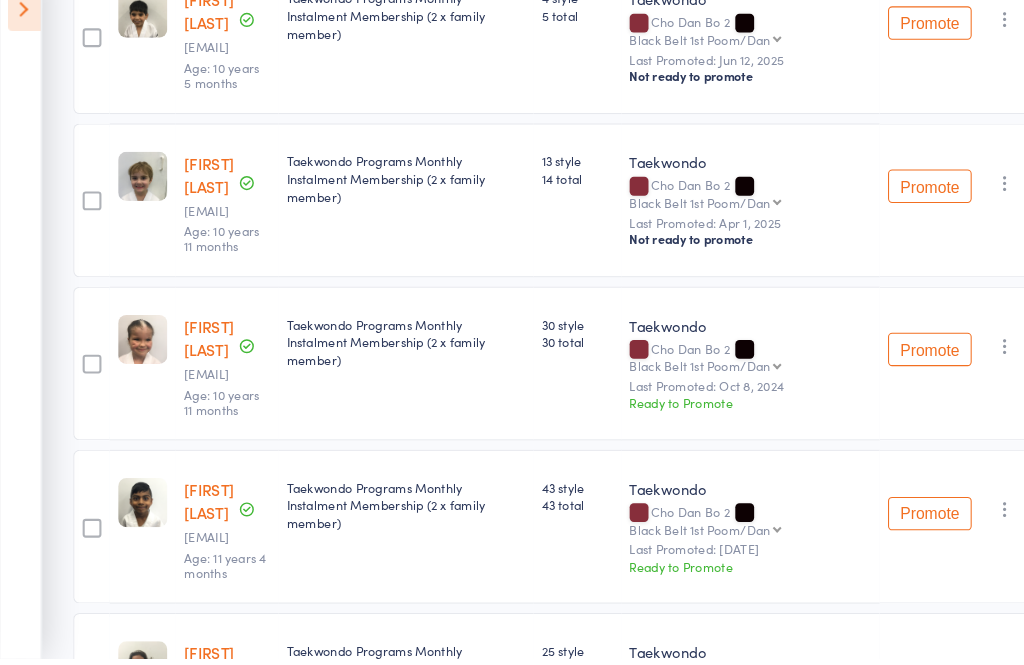 scroll, scrollTop: 888, scrollLeft: 0, axis: vertical 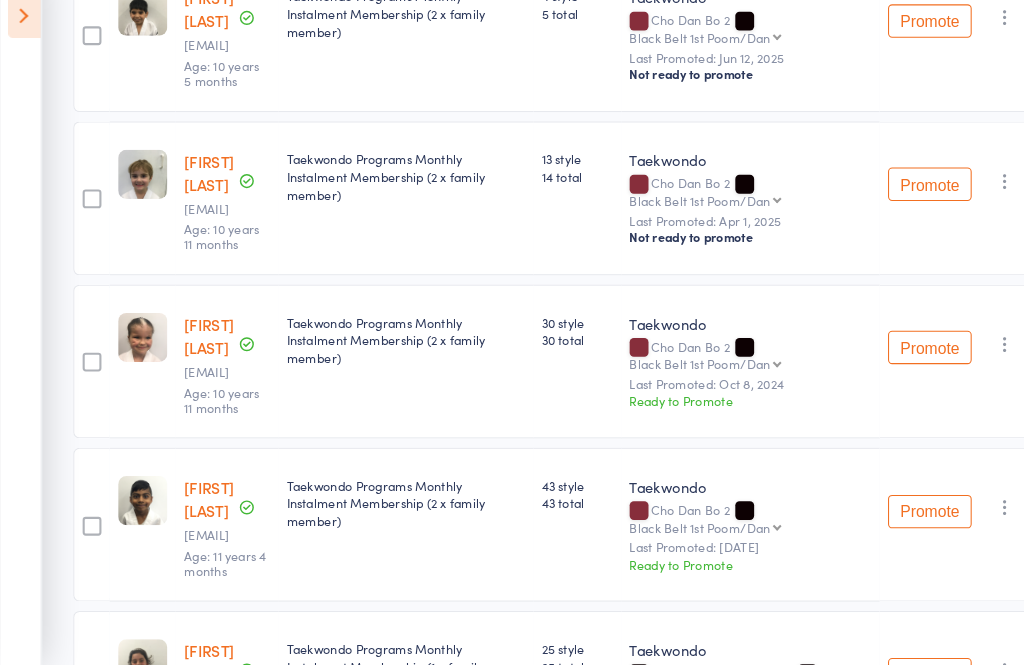 click at bounding box center (23, 44) 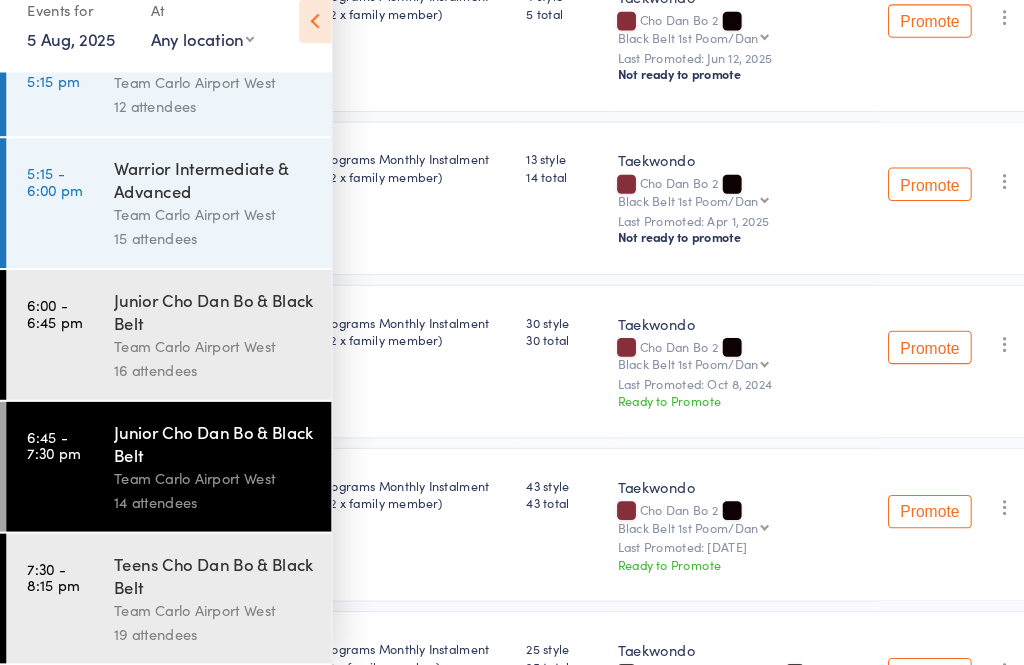 scroll, scrollTop: 165, scrollLeft: 0, axis: vertical 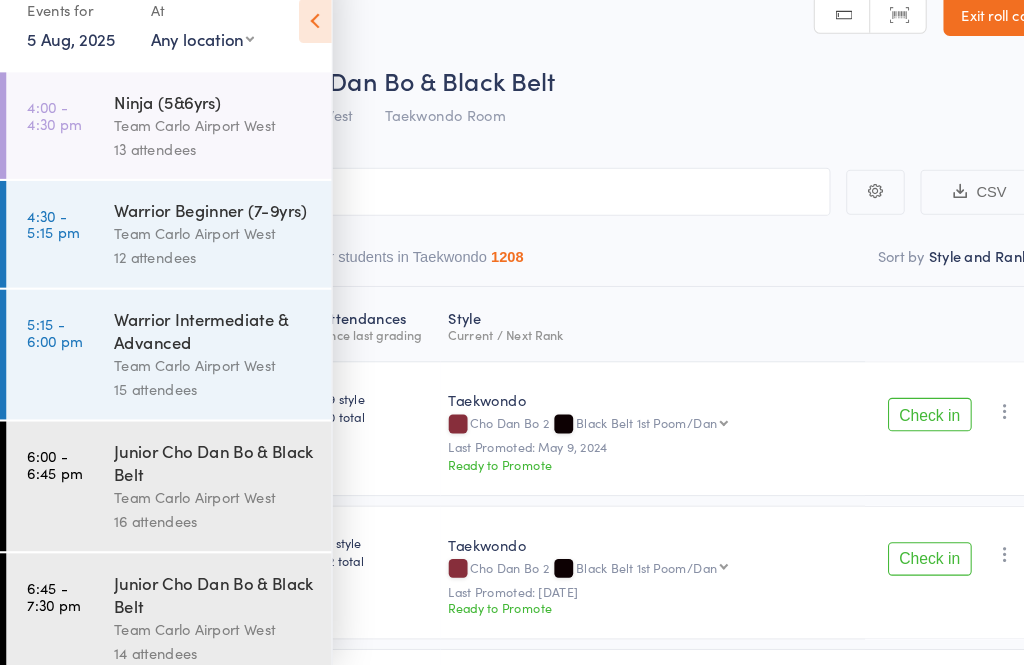 click at bounding box center (301, 49) 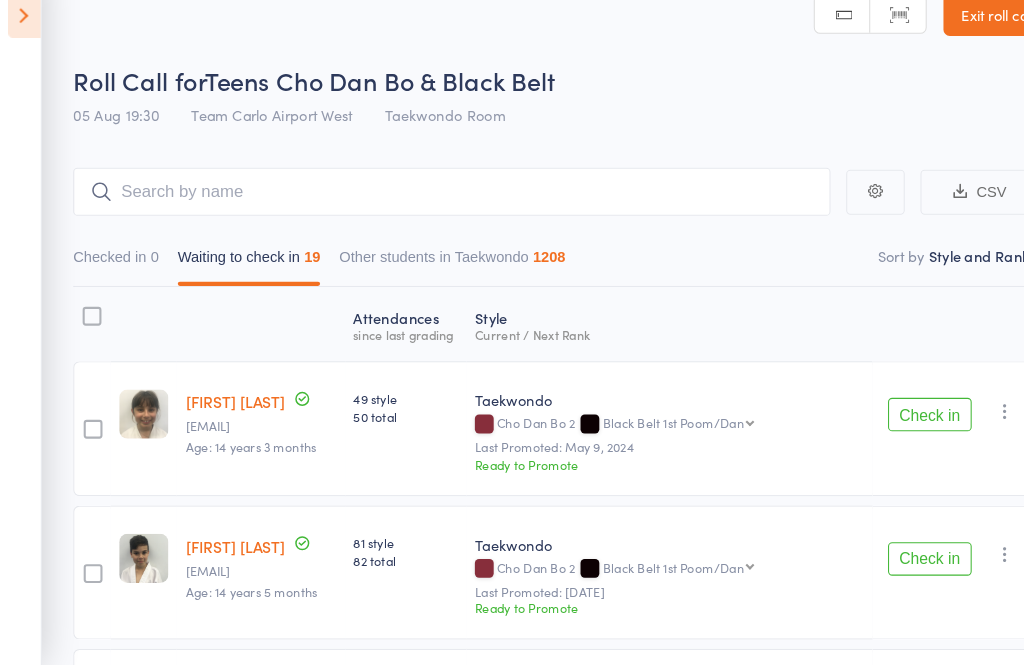 click on "Check in" at bounding box center [889, 425] 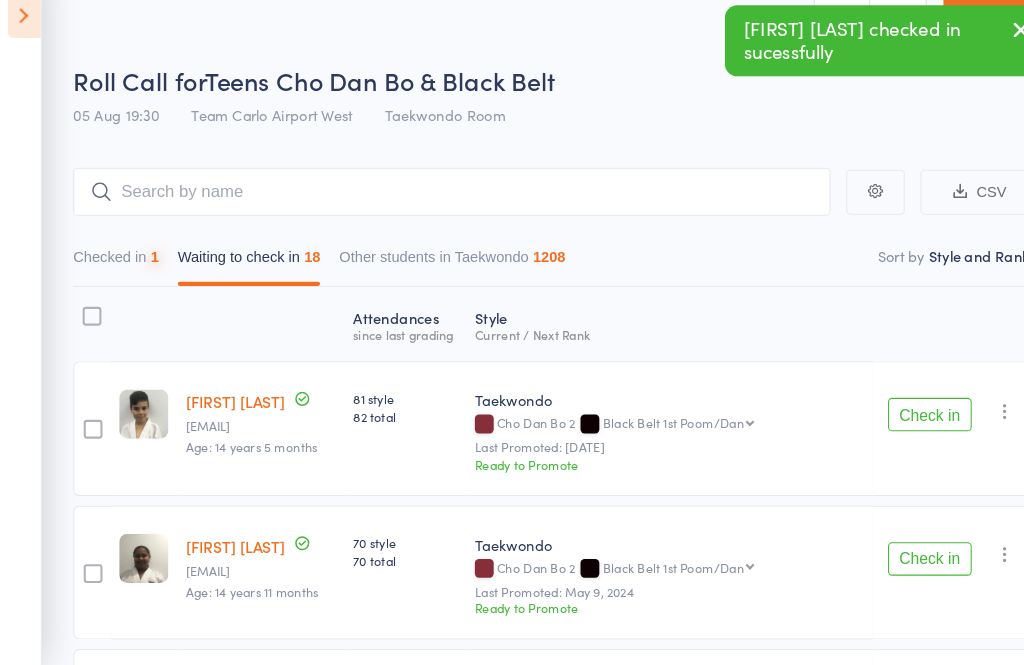 click on "Check in" at bounding box center (889, 425) 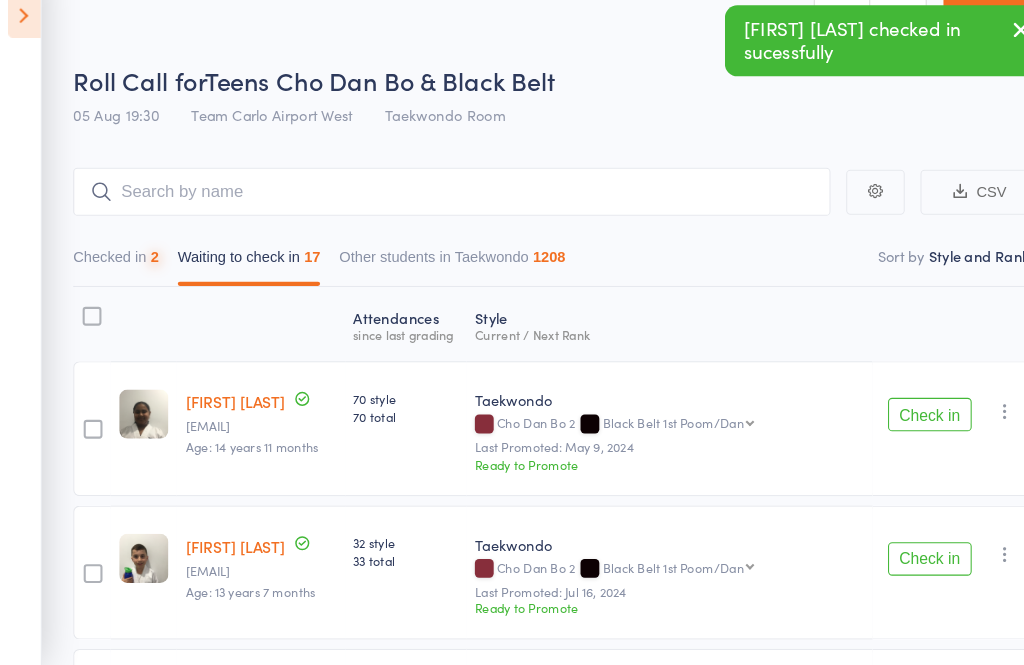 click on "Check in" at bounding box center [889, 425] 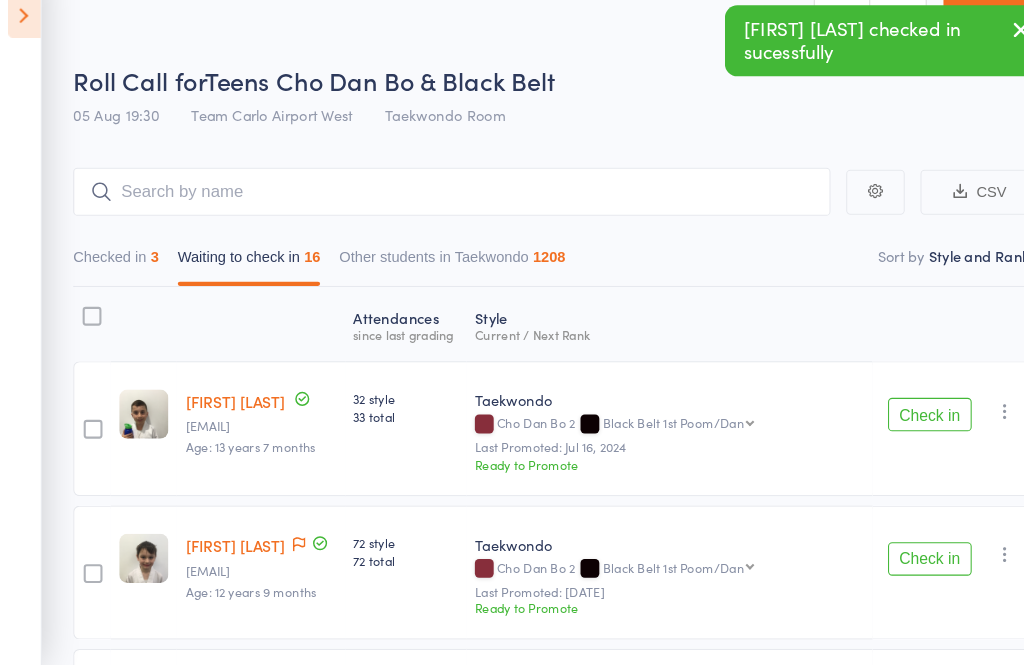 click on "Check in" at bounding box center [889, 425] 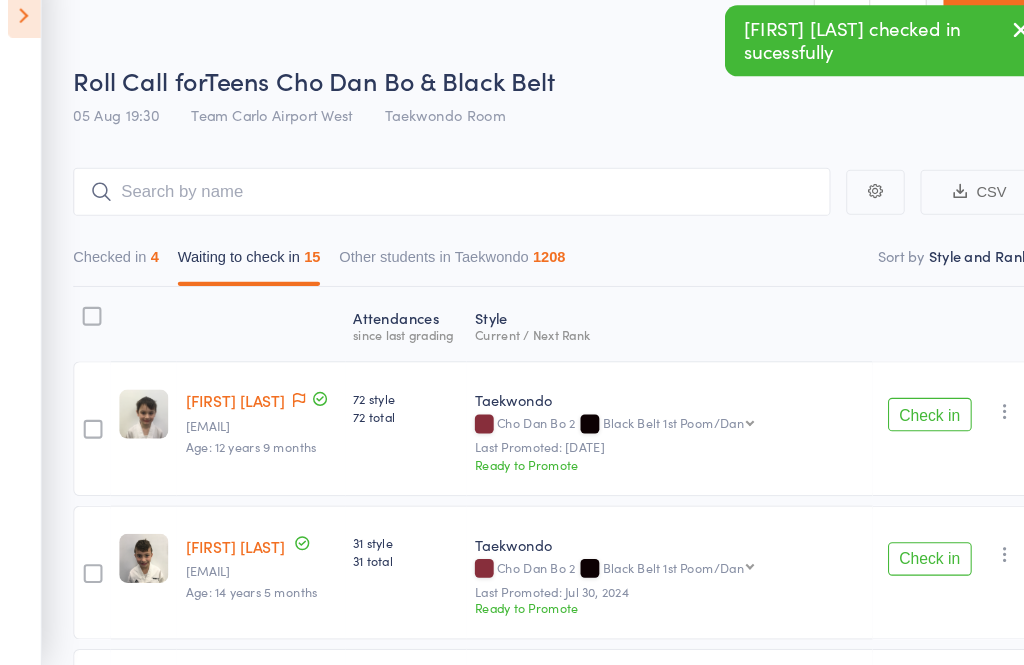 click on "Check in" at bounding box center (889, 425) 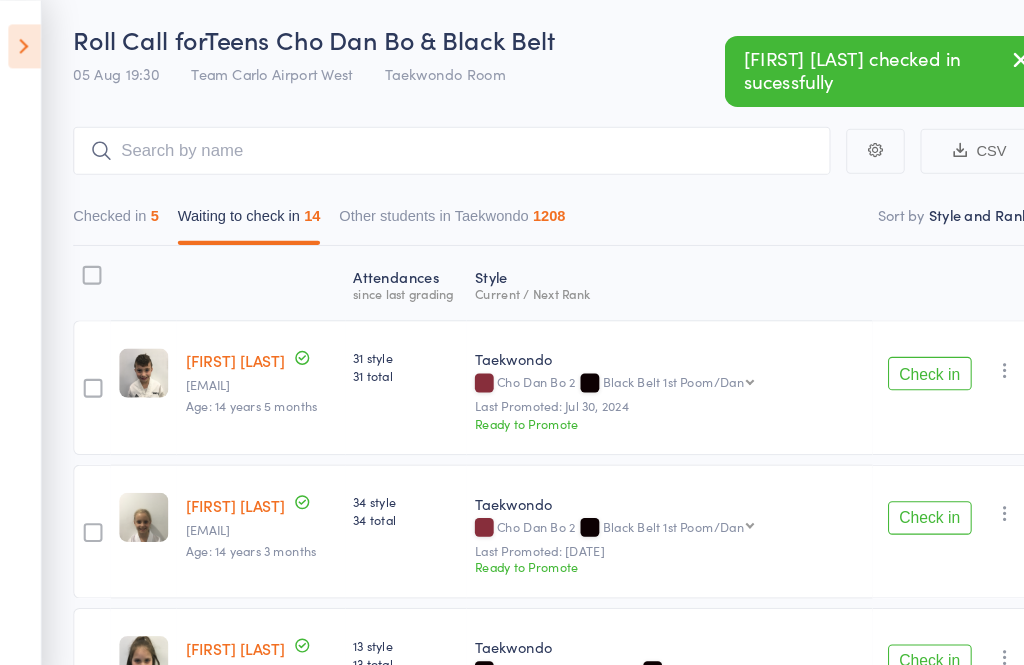 scroll, scrollTop: 69, scrollLeft: 0, axis: vertical 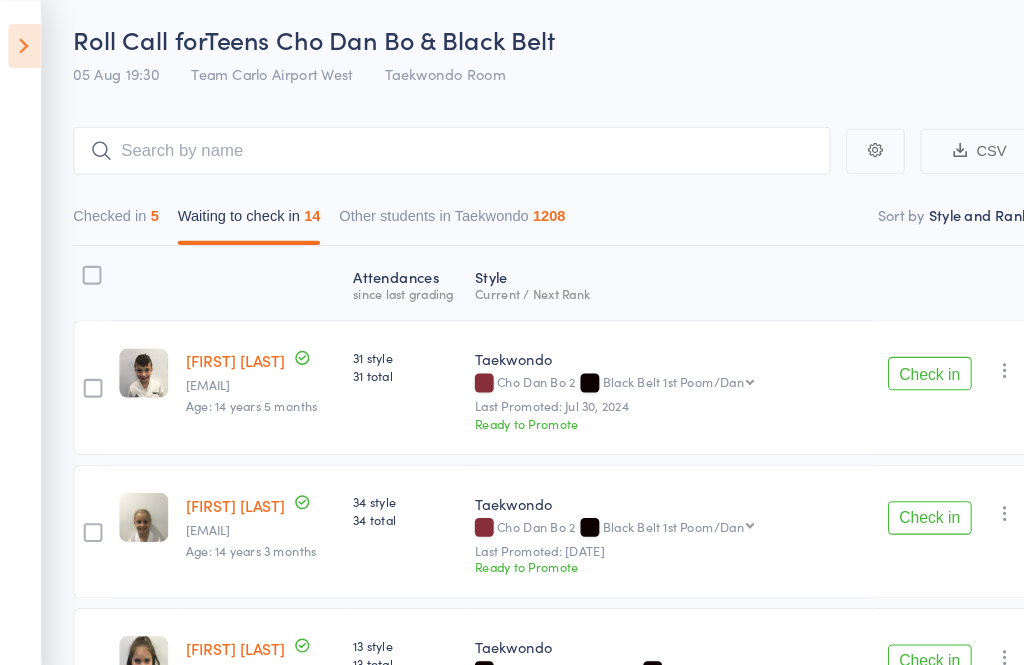 click at bounding box center [961, 354] 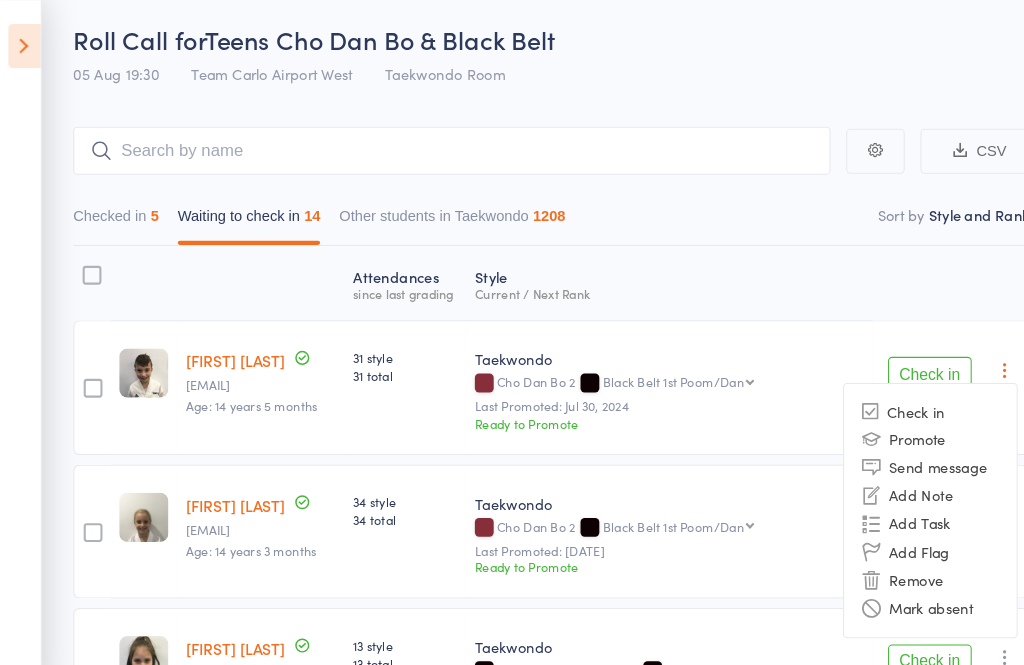click on "Mark absent" at bounding box center (889, 581) 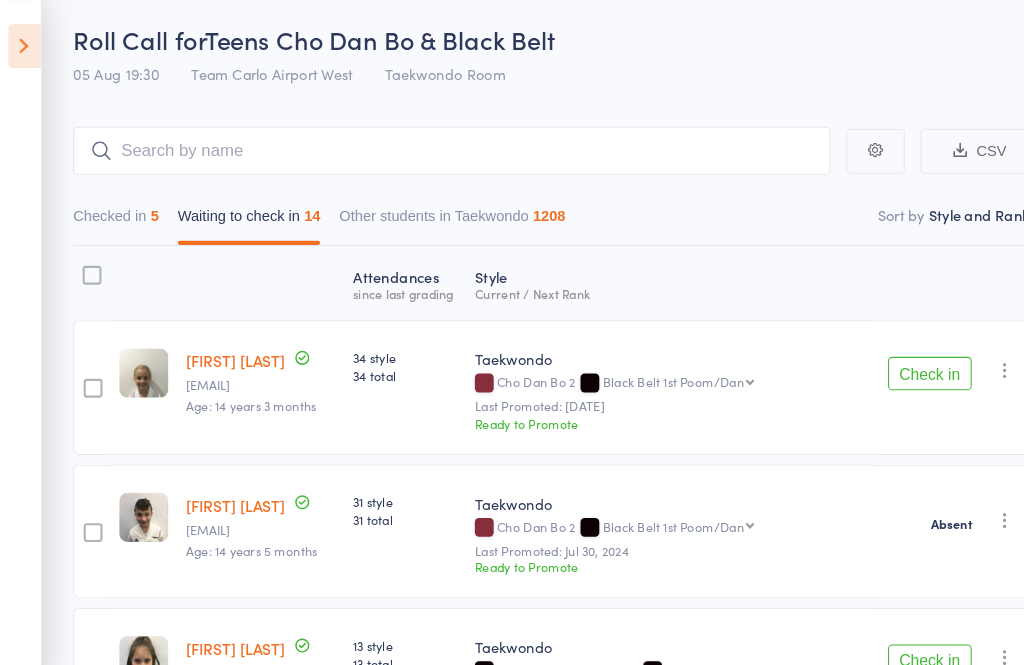 click at bounding box center [961, 354] 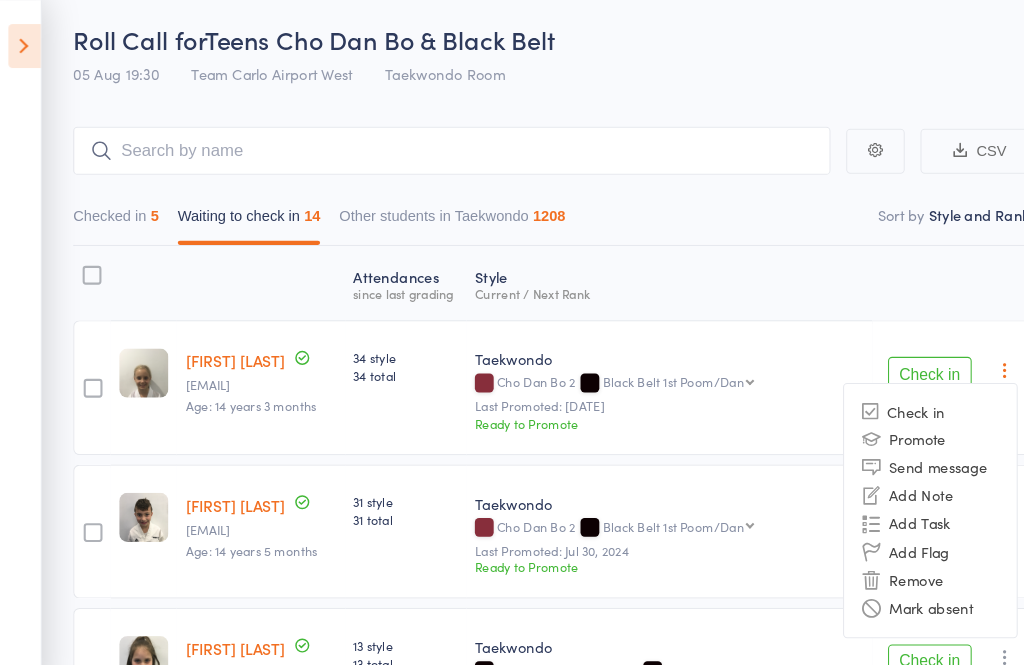 click on "Mark absent" at bounding box center [889, 581] 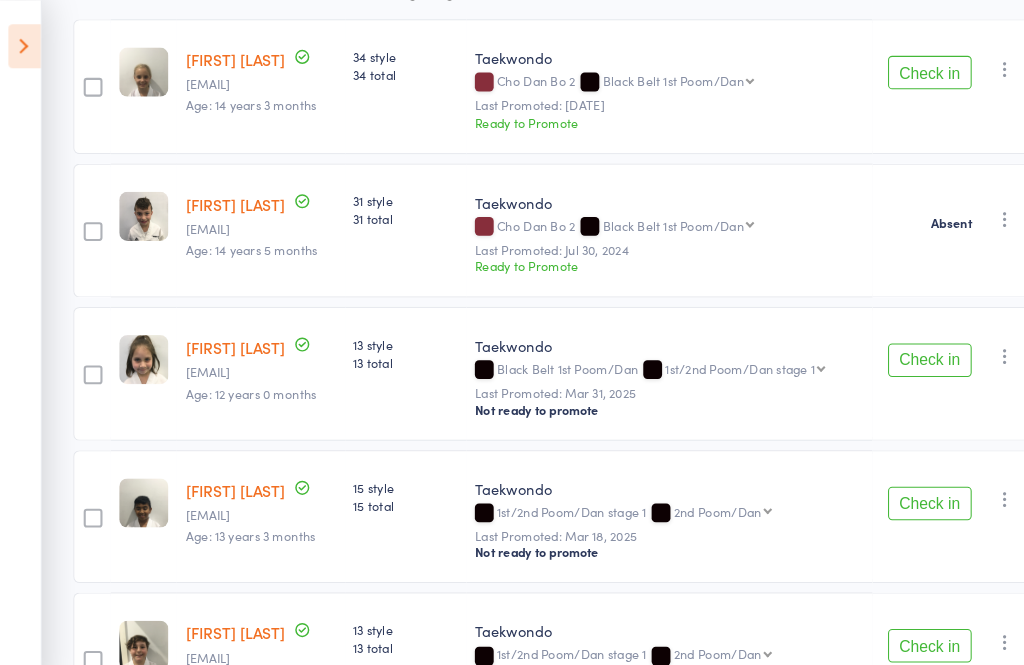 scroll, scrollTop: 357, scrollLeft: 0, axis: vertical 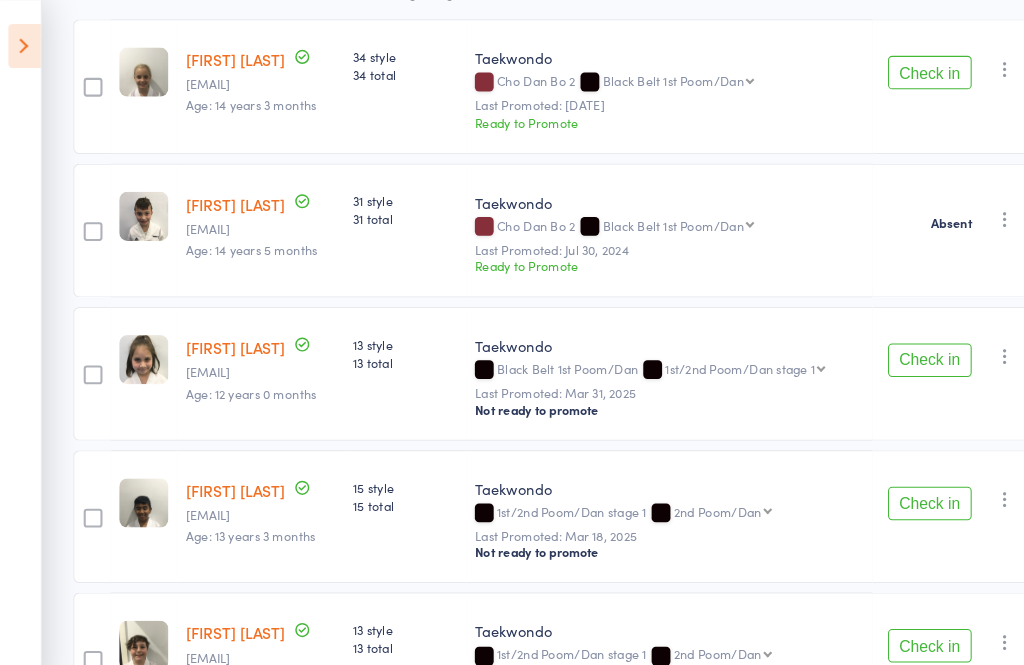 click on "Check in" at bounding box center [889, 344] 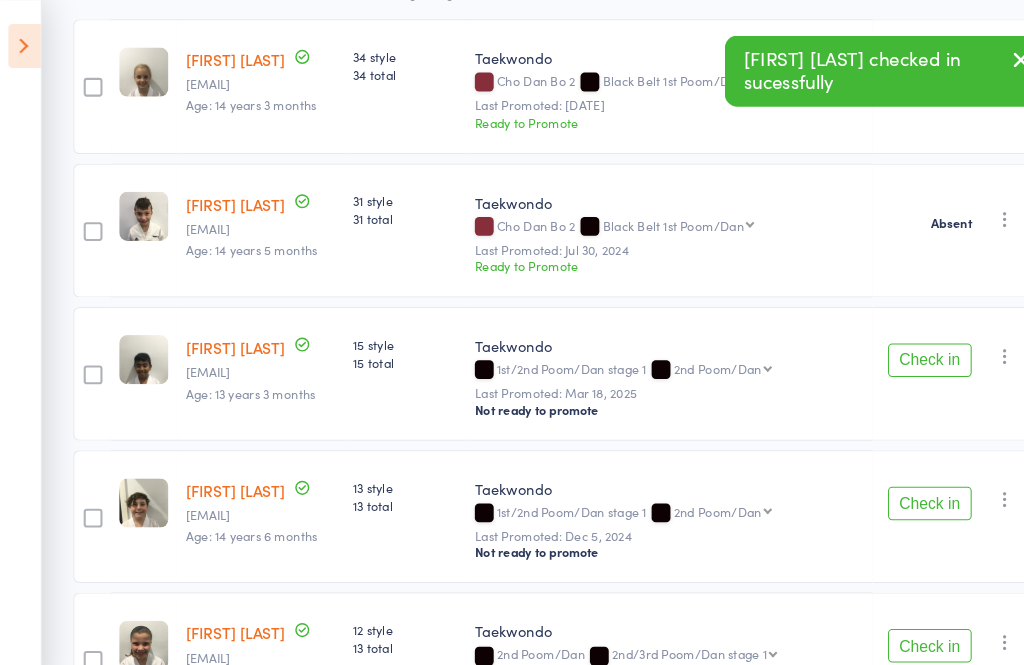 click on "Check in" at bounding box center (889, 344) 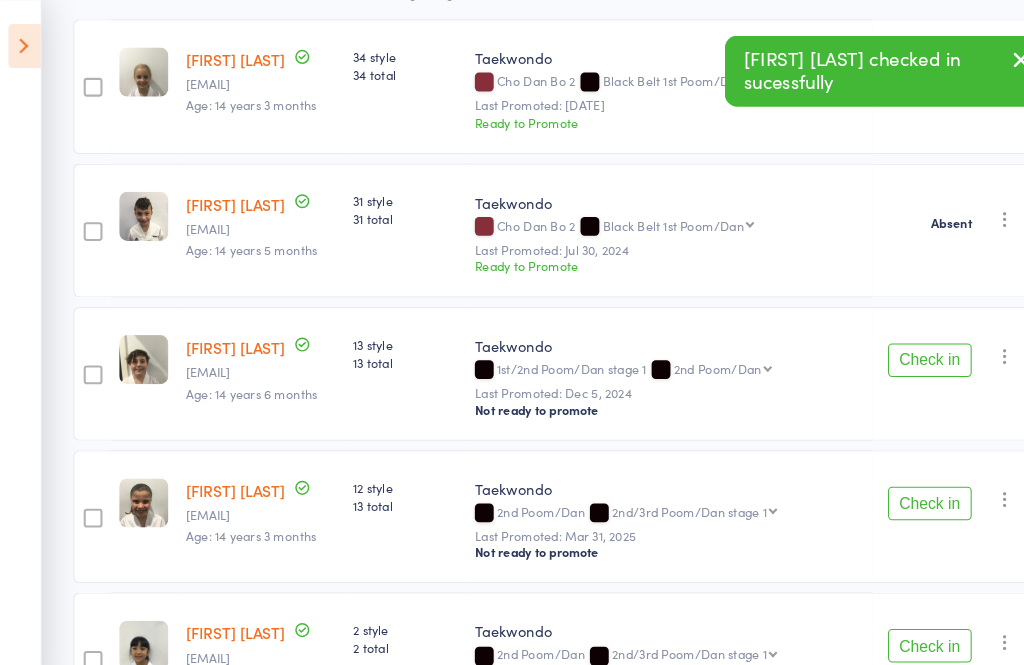 click at bounding box center (961, 340) 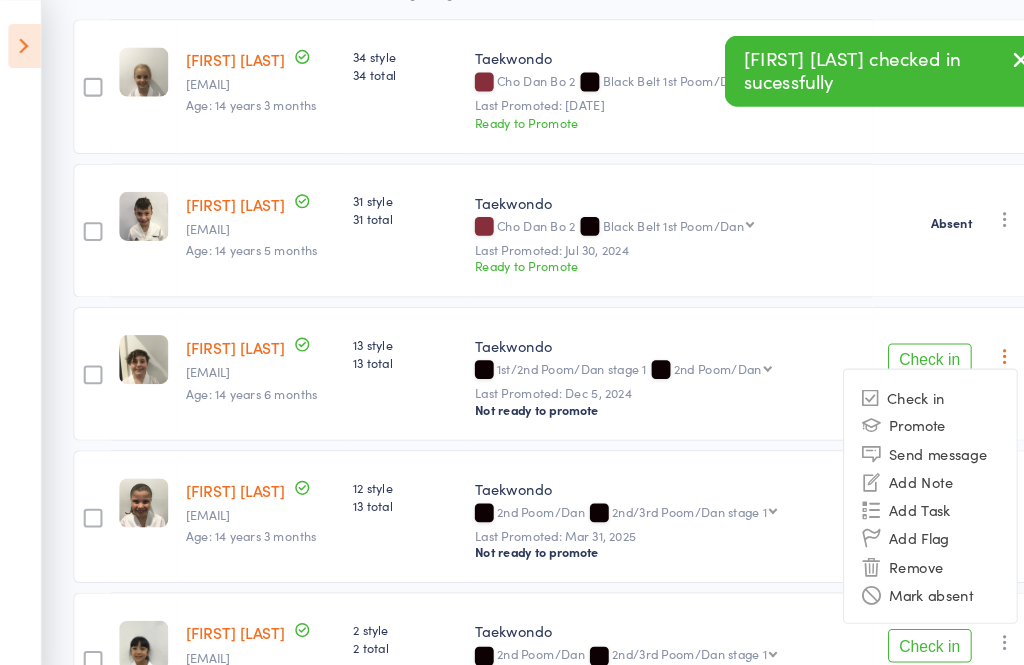 click on "Mark absent" at bounding box center [889, 567] 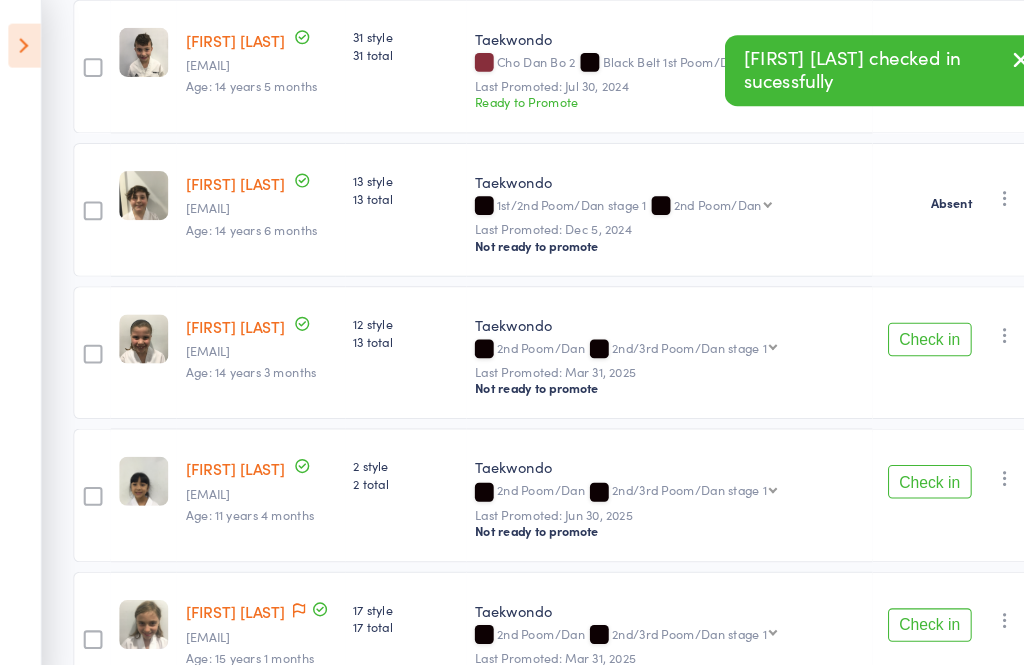 scroll, scrollTop: 516, scrollLeft: 0, axis: vertical 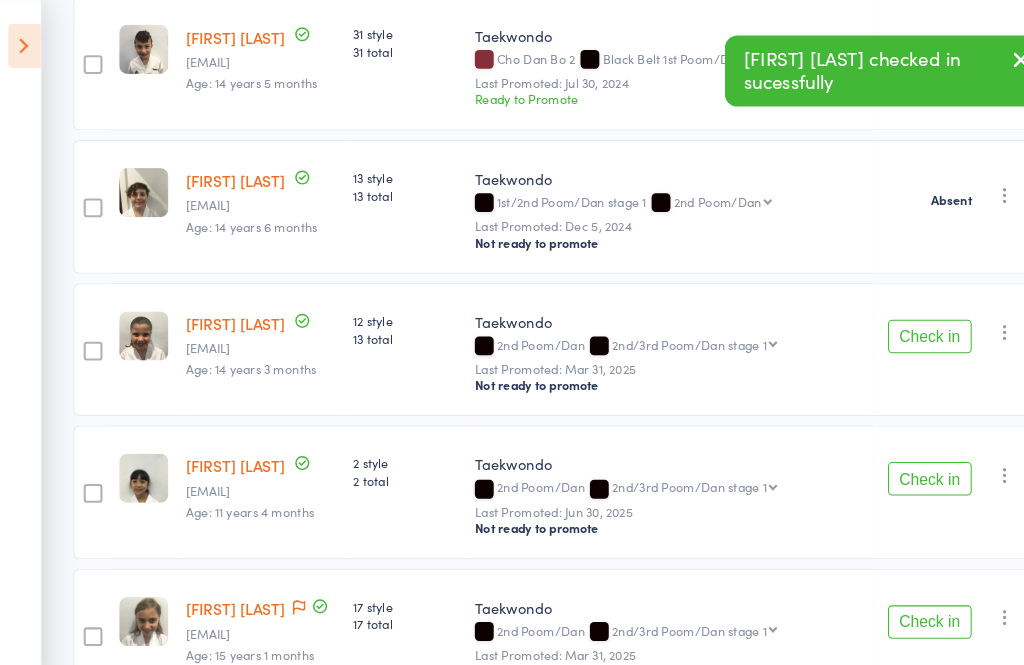click on "Check in" at bounding box center [889, 322] 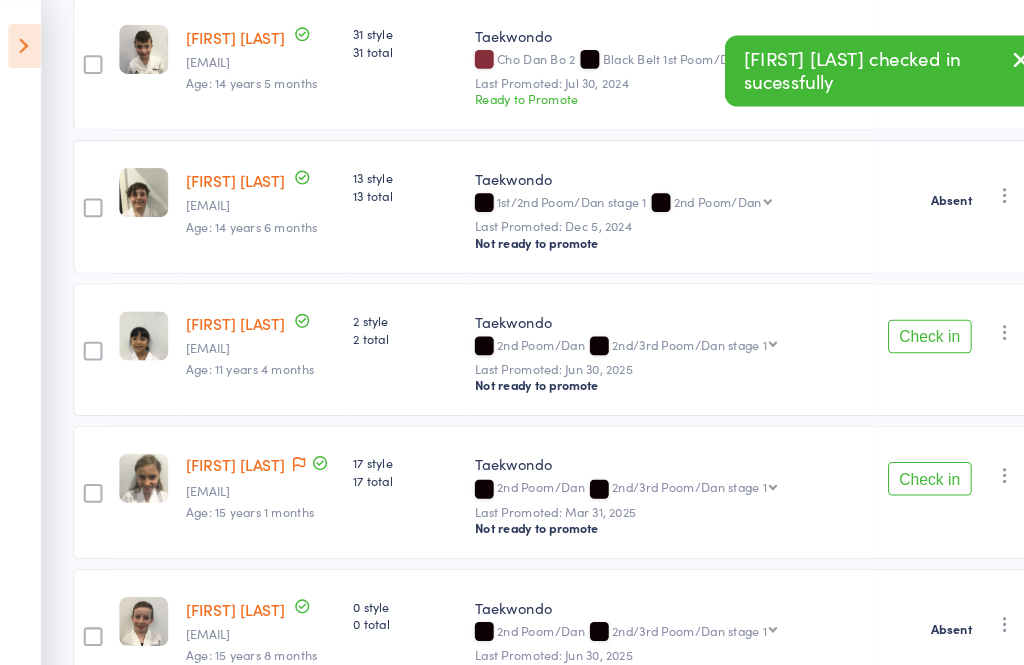 click on "Check in" at bounding box center (889, 322) 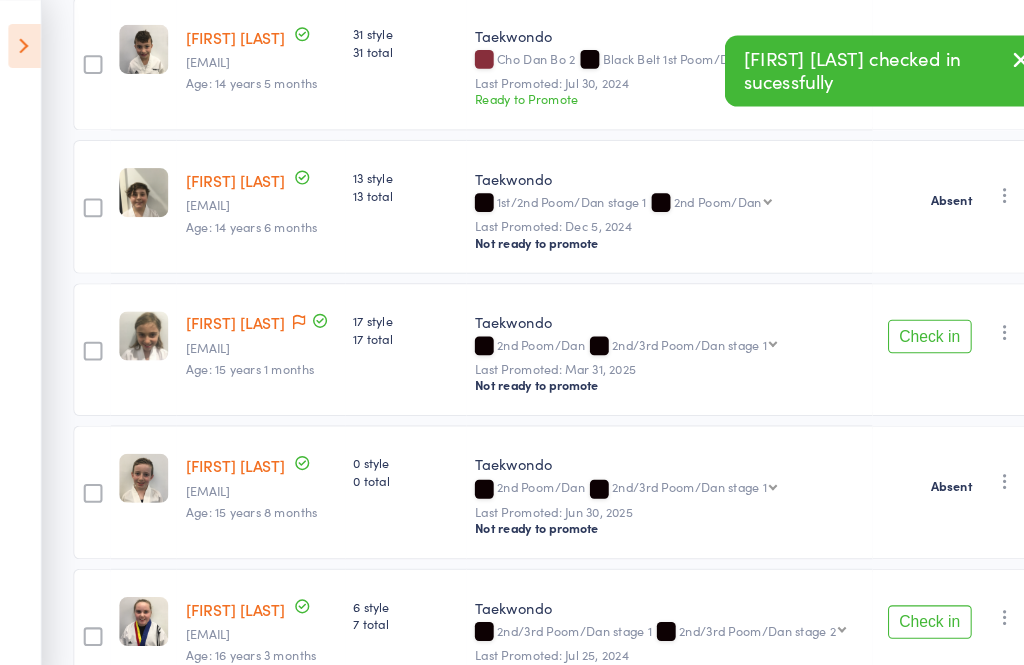 click on "Check in" at bounding box center [889, 322] 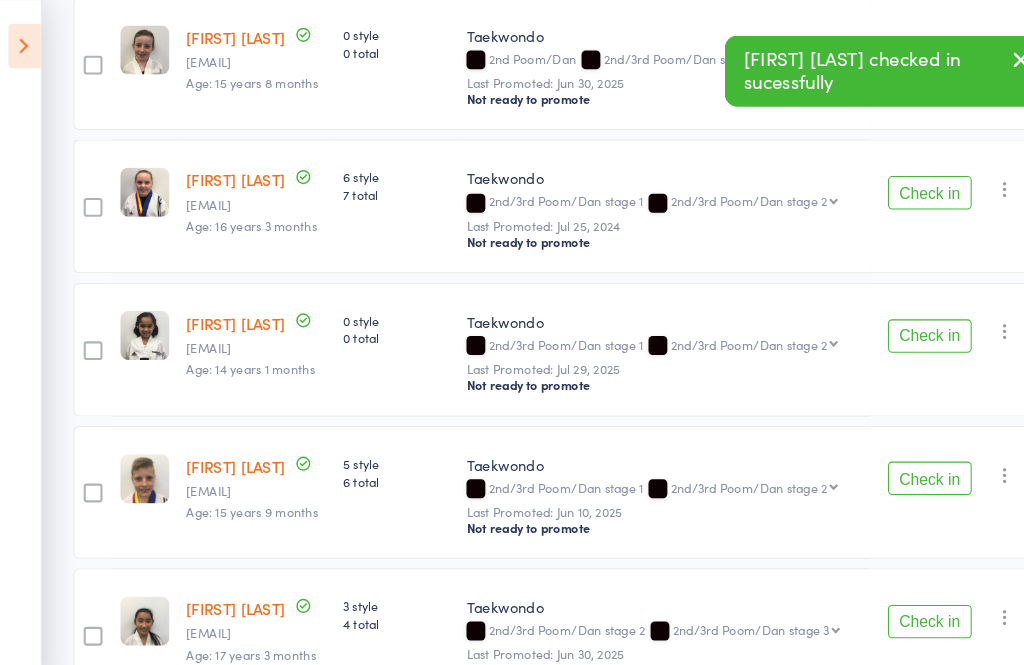 scroll, scrollTop: 794, scrollLeft: 0, axis: vertical 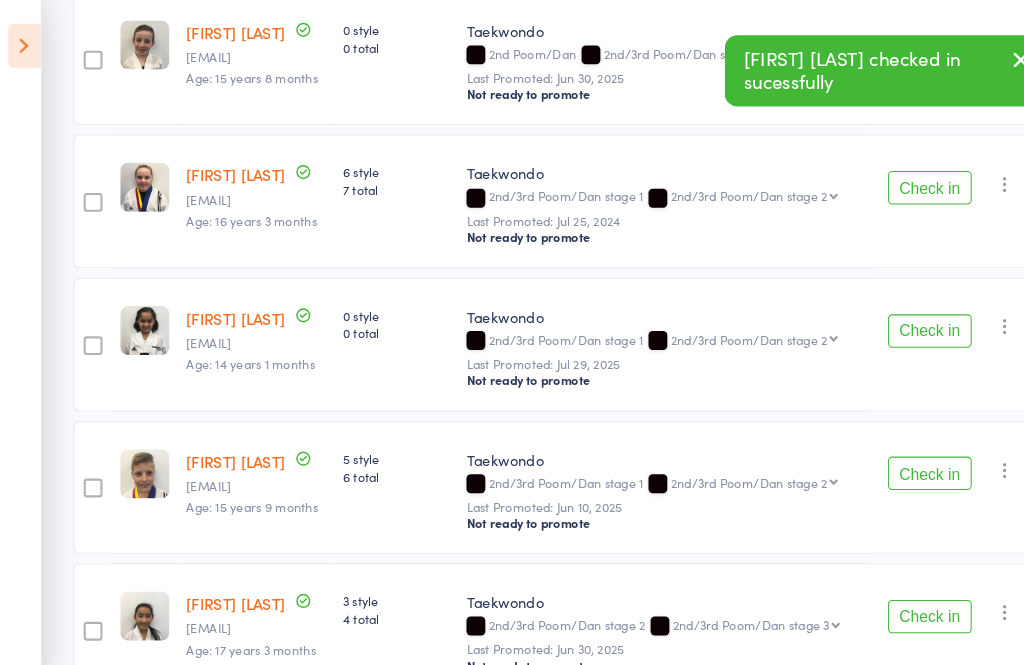 click on "Check in" at bounding box center (889, 317) 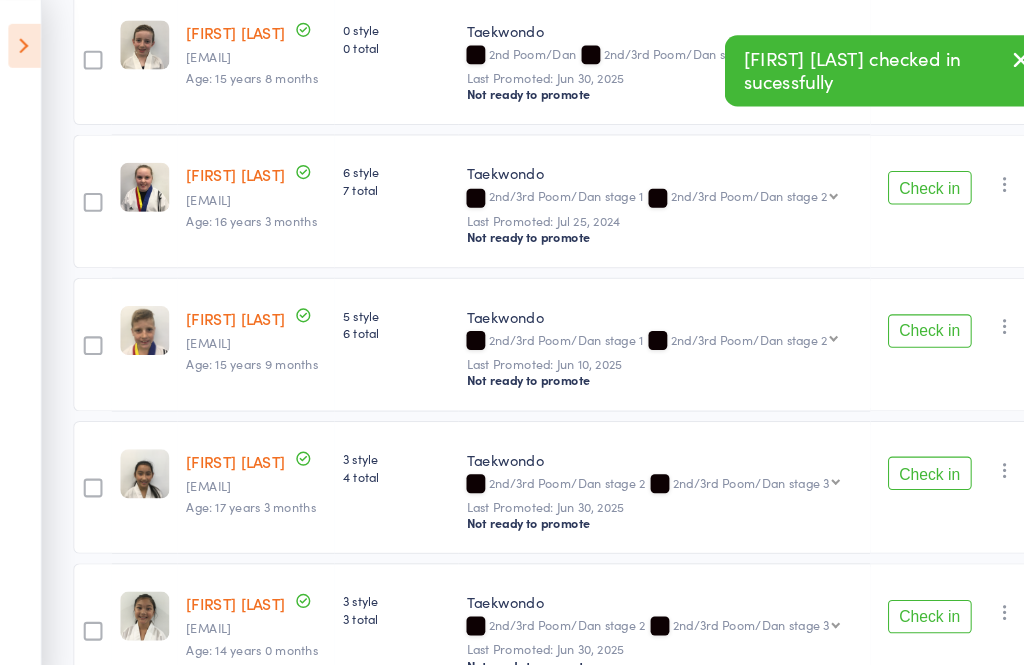 click at bounding box center [961, 177] 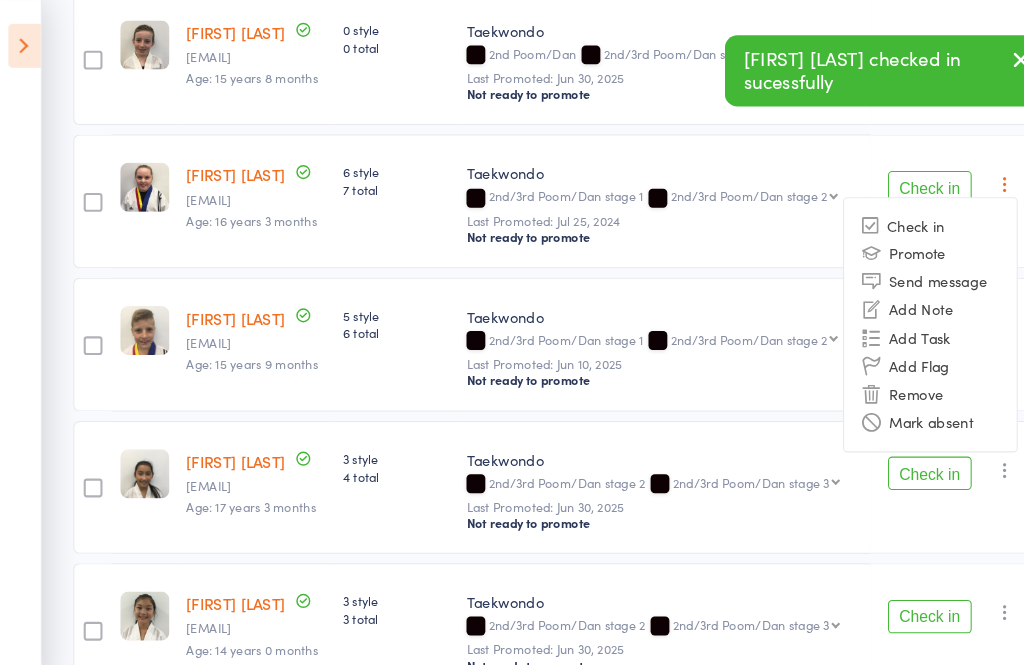 click on "Mark absent" at bounding box center [889, 404] 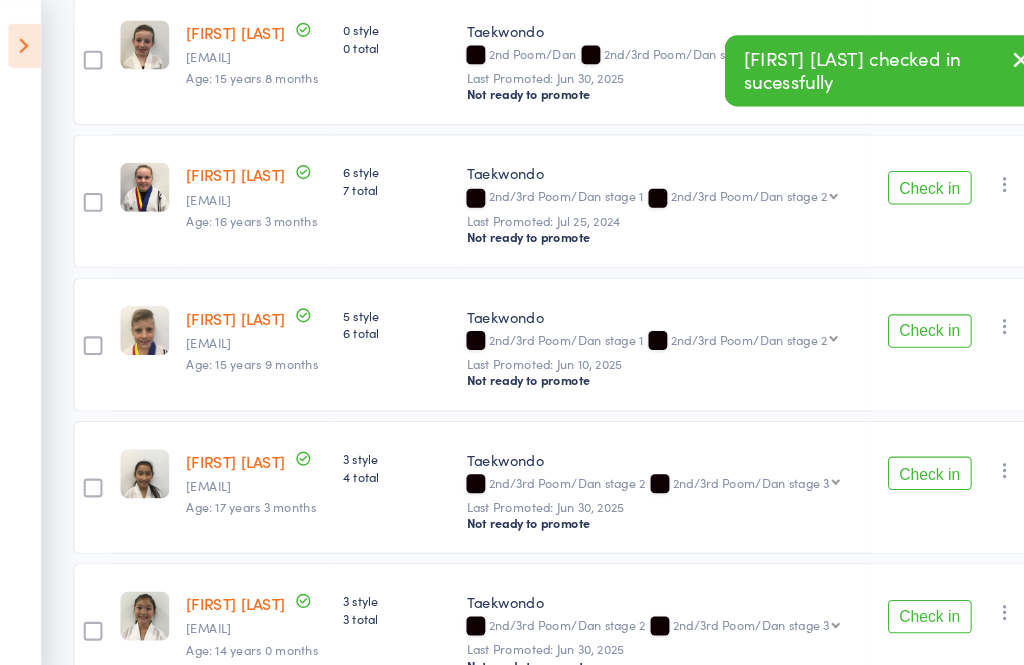 click on "Check in" at bounding box center [889, 317] 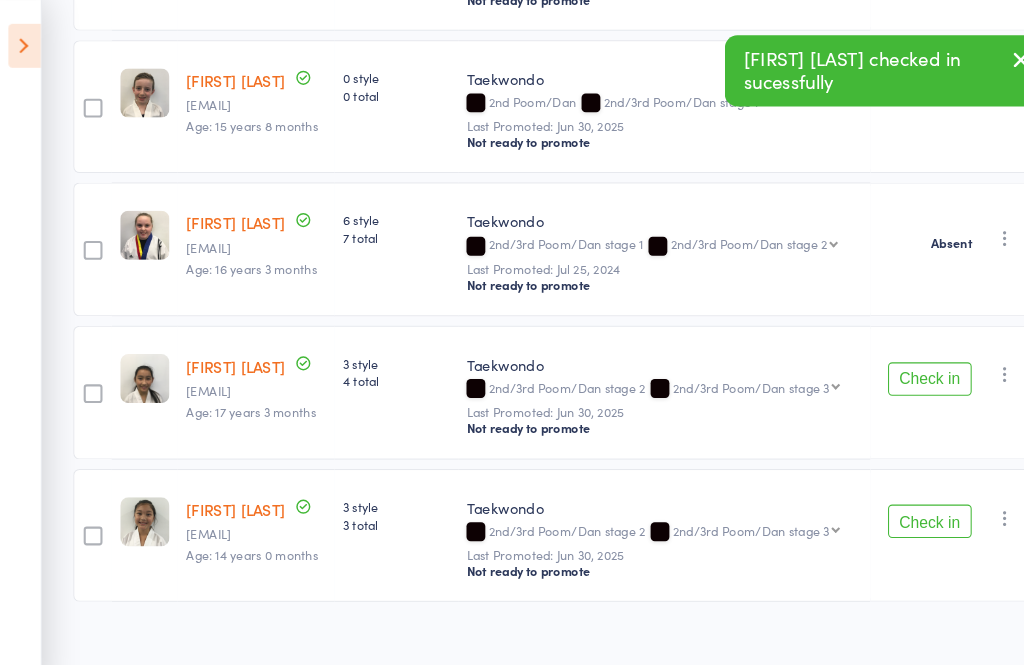 scroll, scrollTop: 719, scrollLeft: 0, axis: vertical 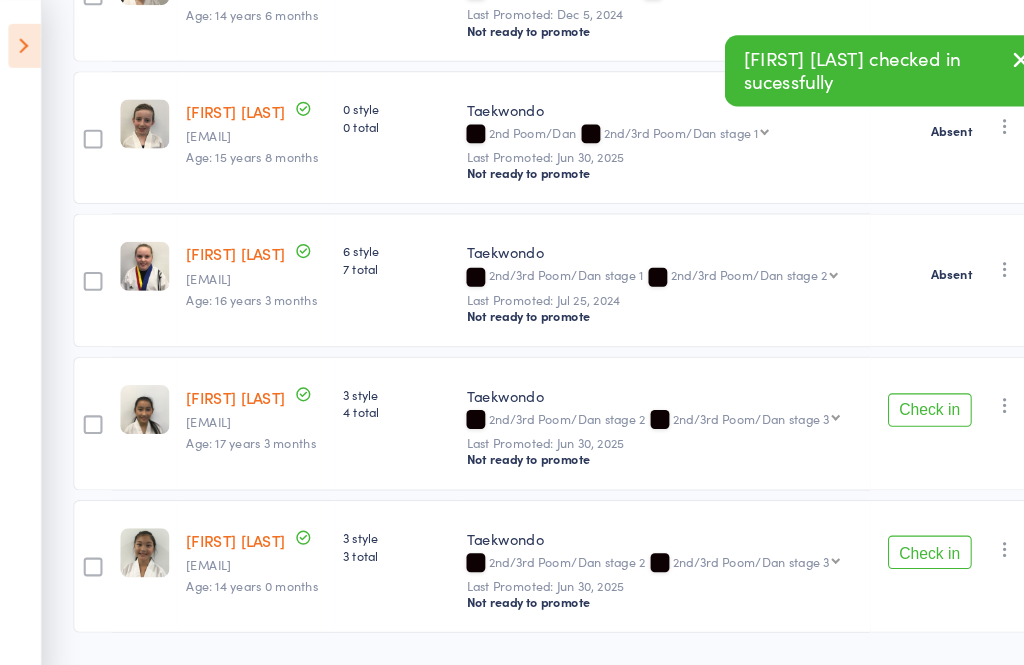click on "Check in" at bounding box center [889, 392] 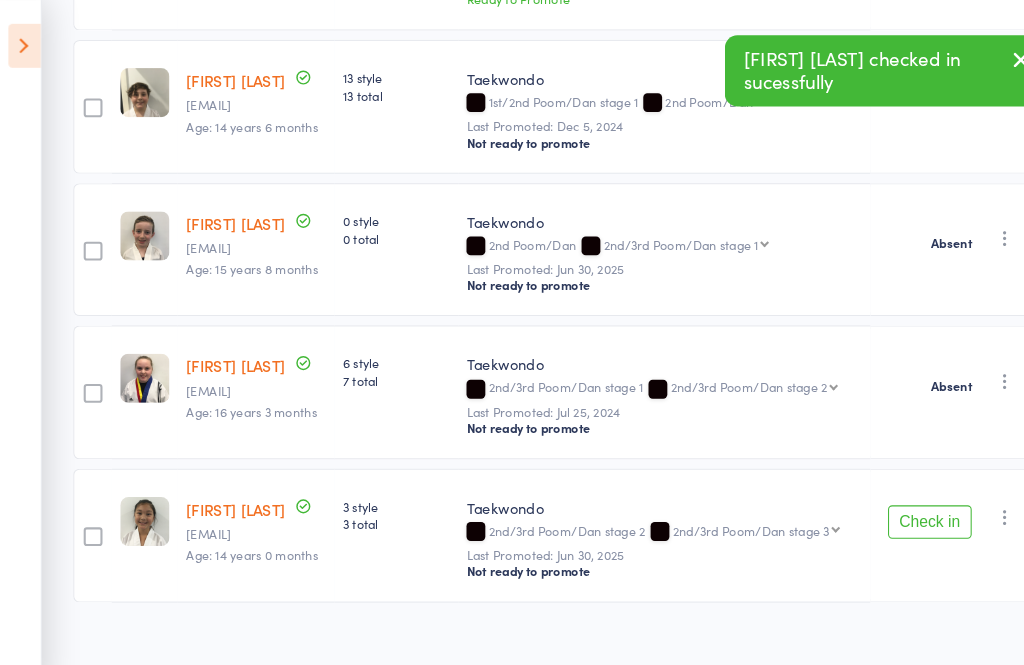 scroll, scrollTop: 582, scrollLeft: 0, axis: vertical 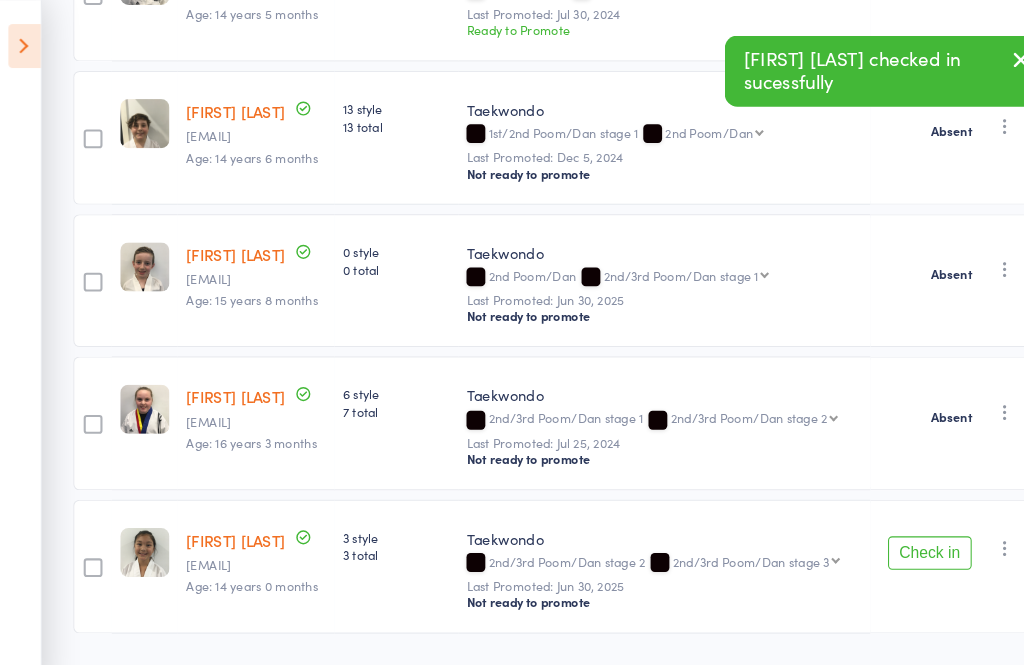 click at bounding box center (961, 525) 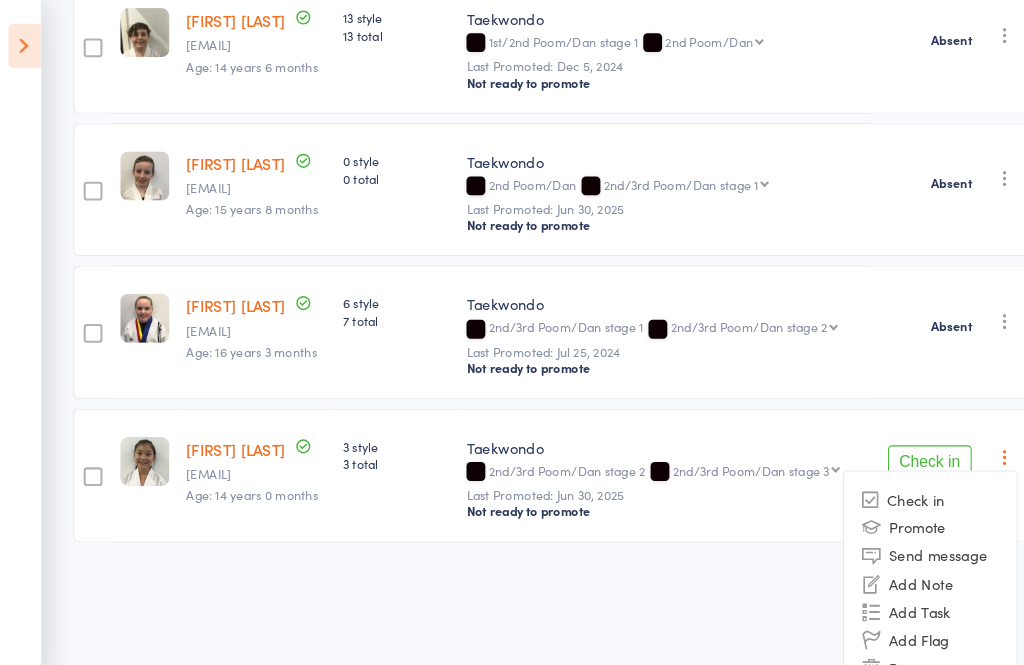 scroll, scrollTop: 669, scrollLeft: 0, axis: vertical 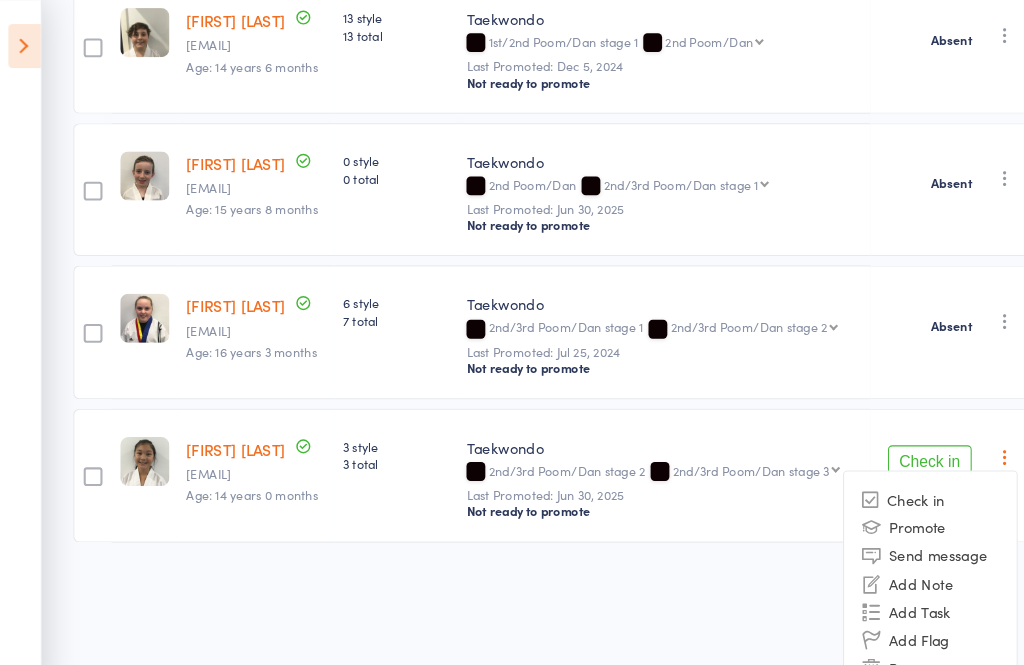 click on "Mark absent" at bounding box center (889, 665) 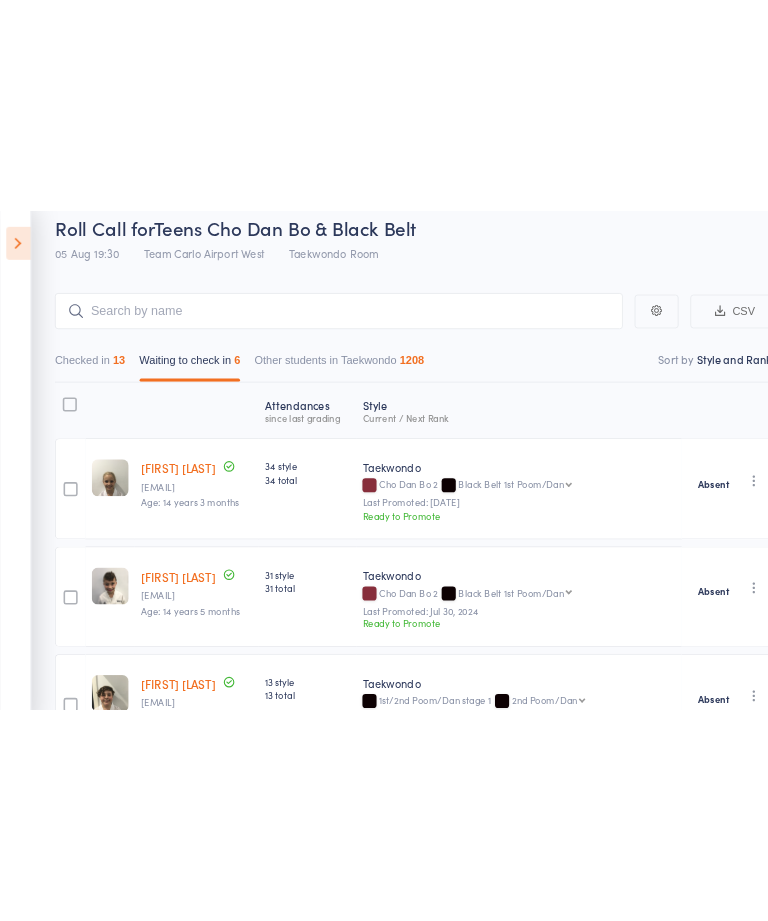 scroll, scrollTop: 0, scrollLeft: 0, axis: both 